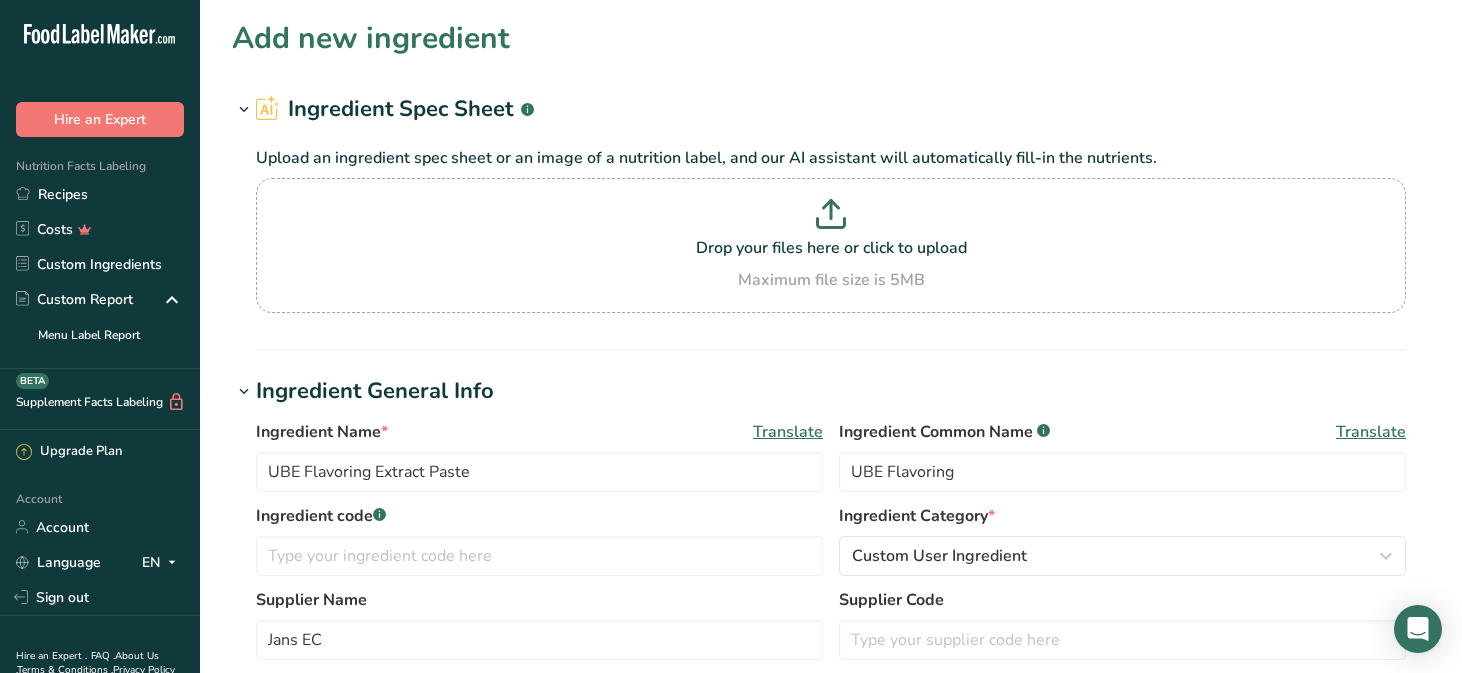 select on "17" 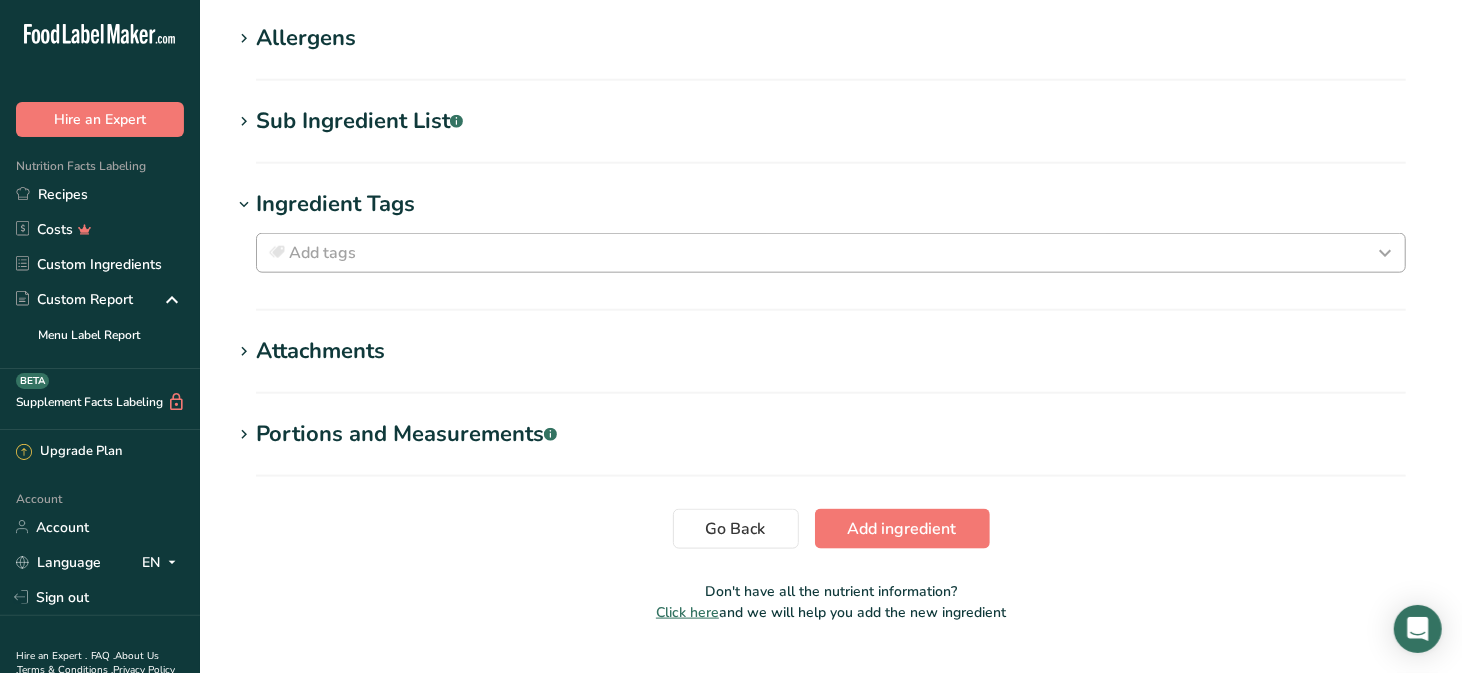 scroll, scrollTop: 0, scrollLeft: 0, axis: both 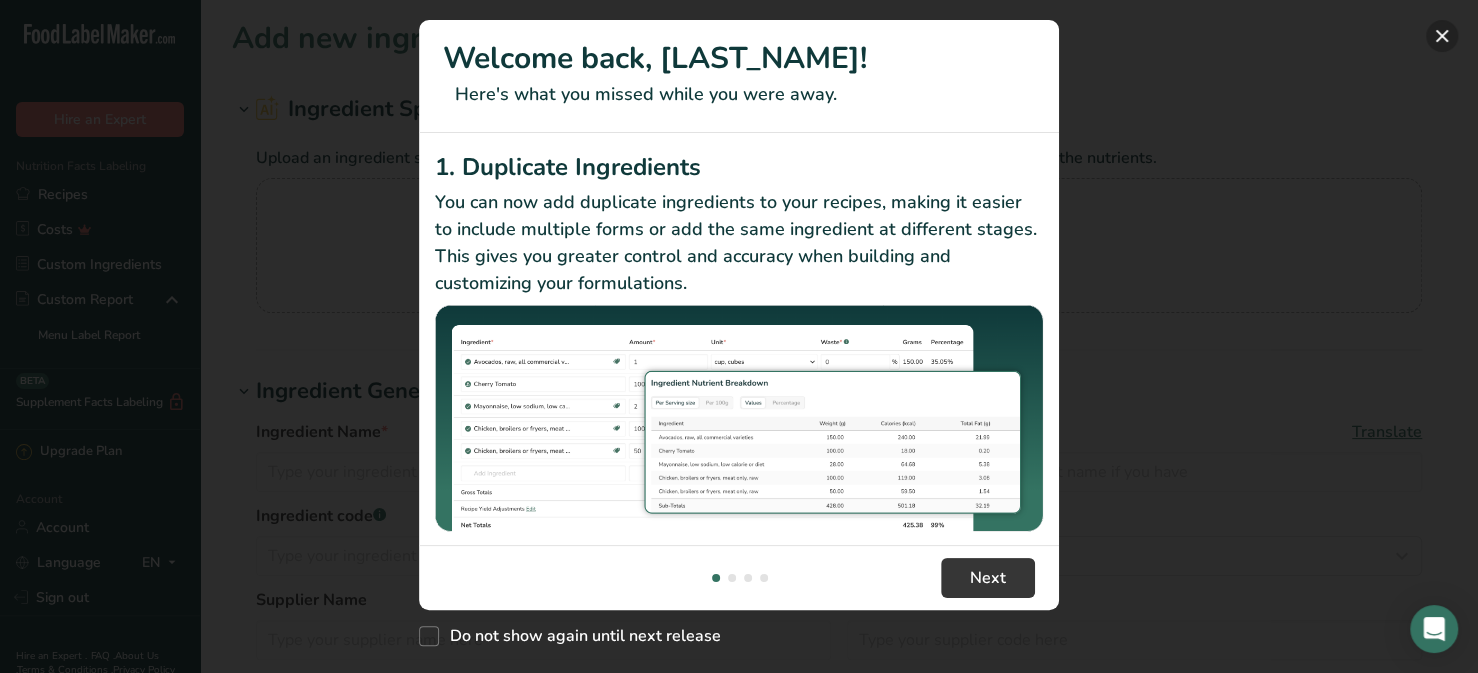 click at bounding box center [1442, 36] 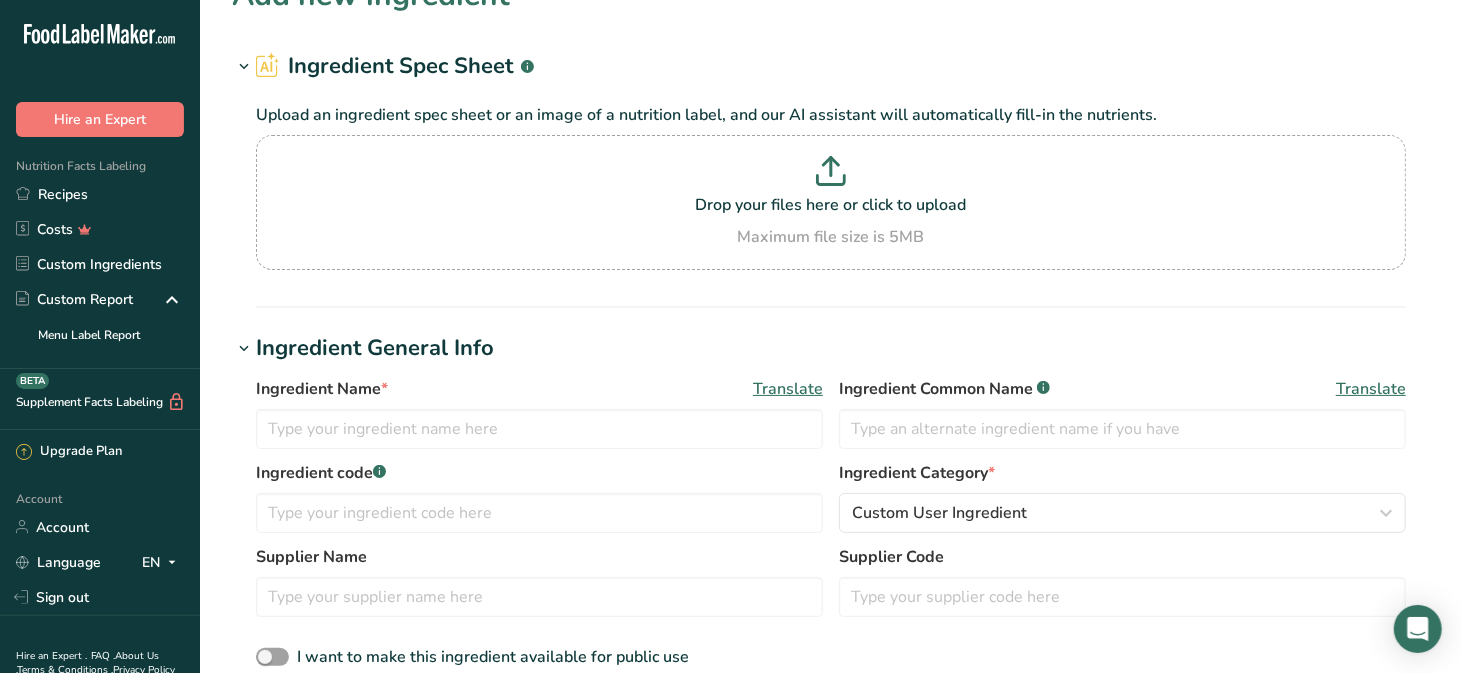 scroll, scrollTop: 0, scrollLeft: 0, axis: both 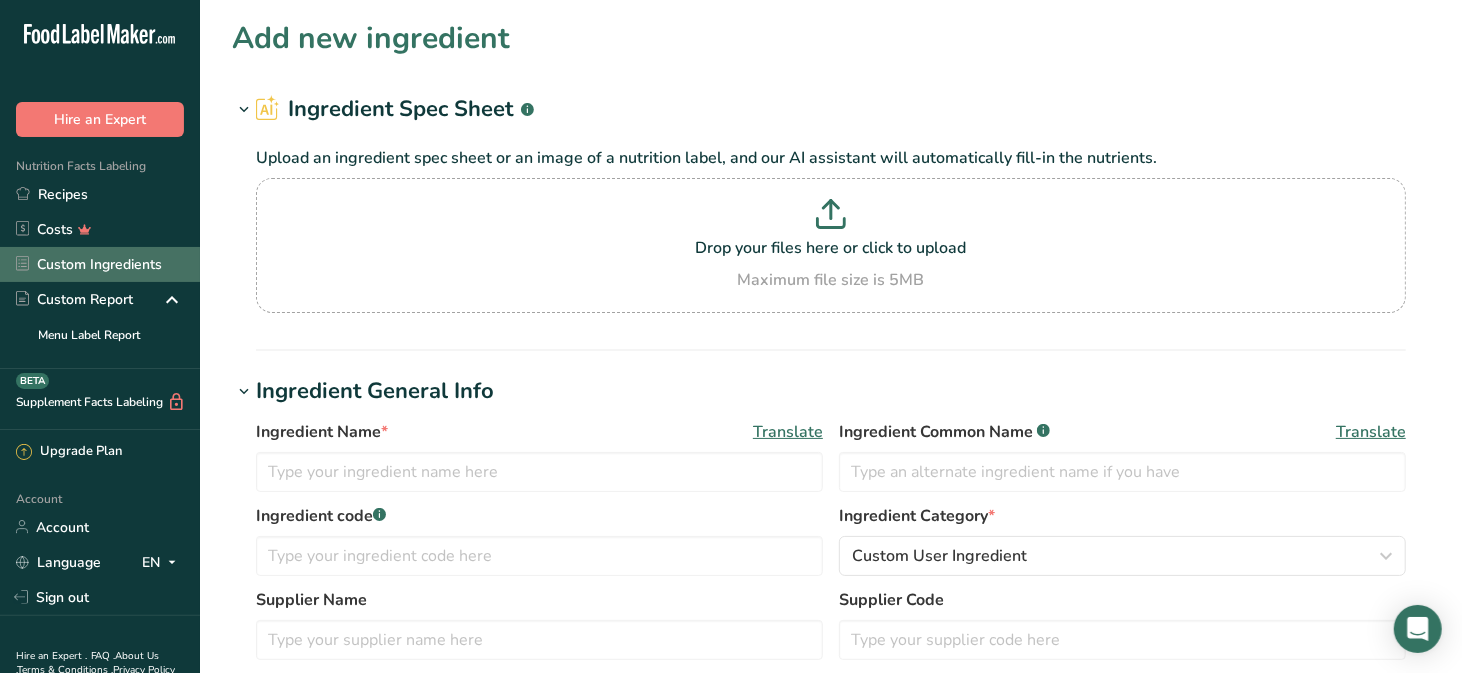 click on "Custom Ingredients" at bounding box center [100, 264] 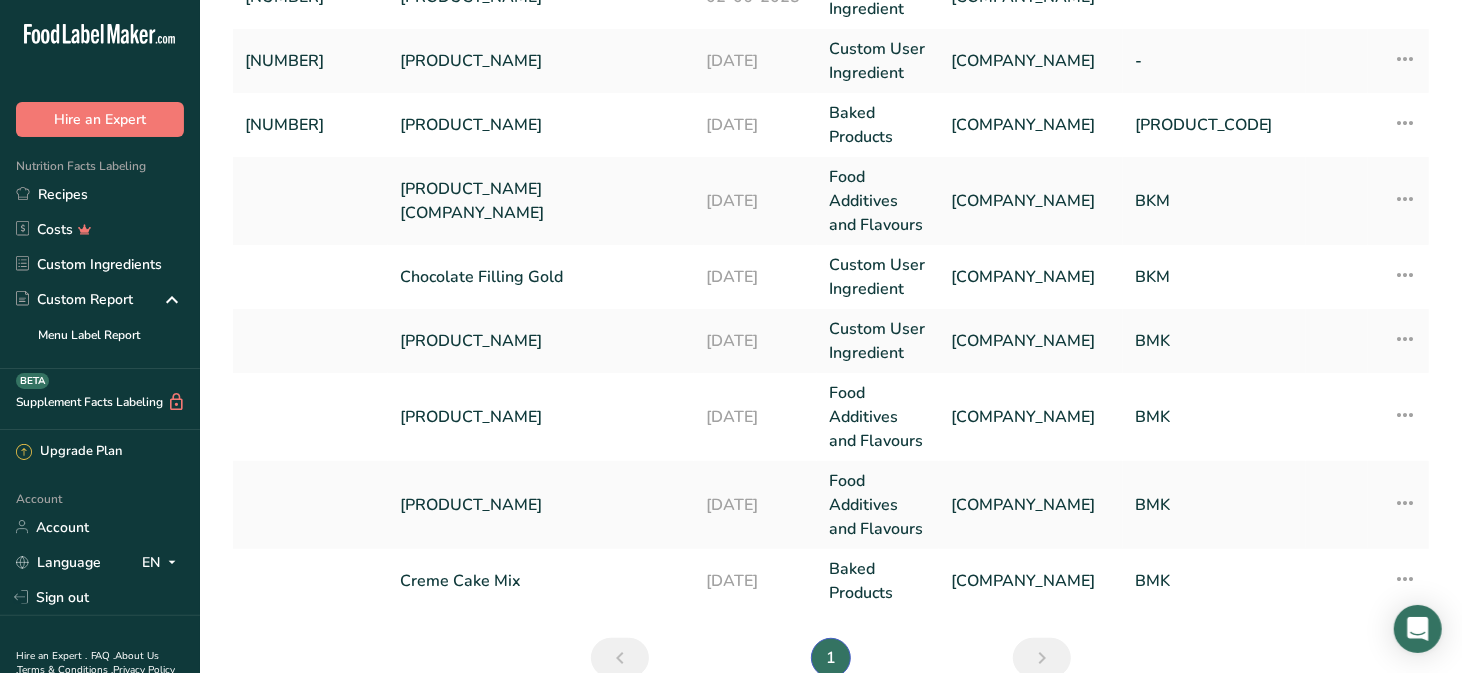 scroll, scrollTop: 442, scrollLeft: 0, axis: vertical 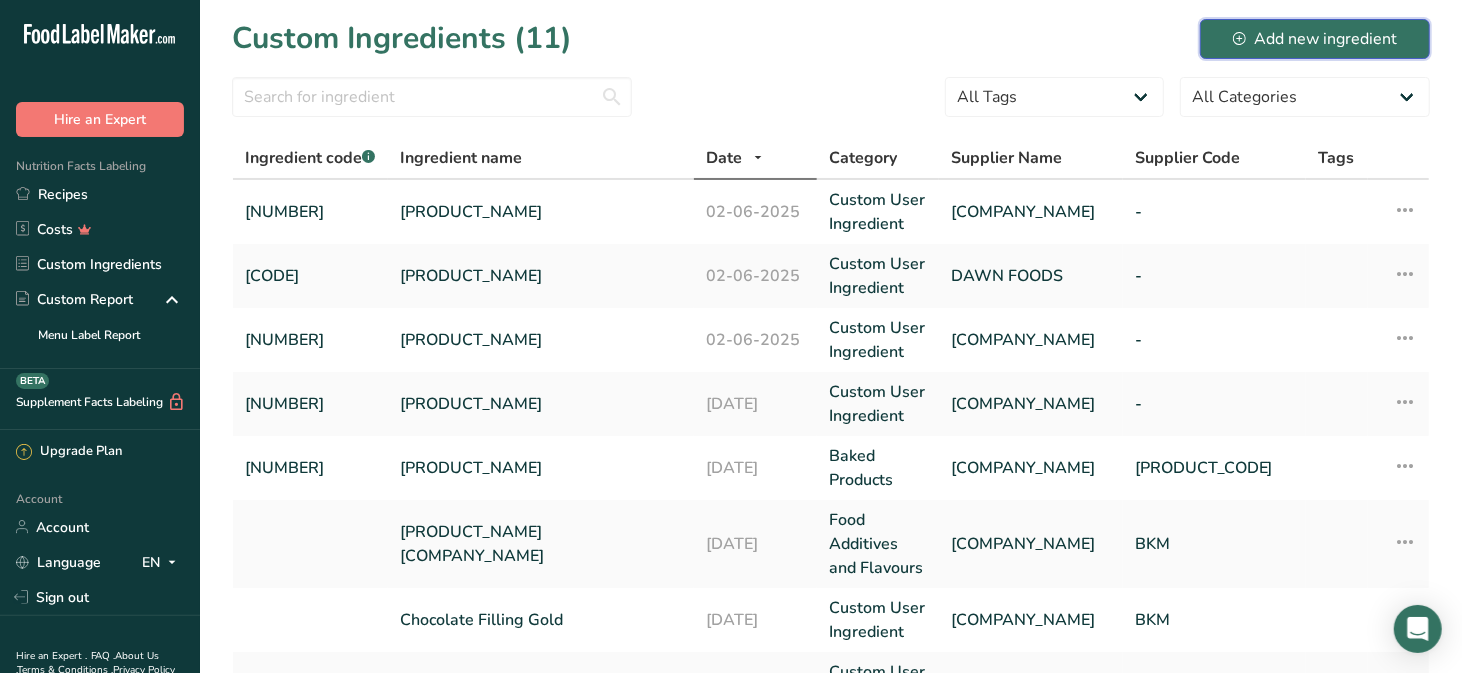 click on "Add new ingredient" at bounding box center [1315, 39] 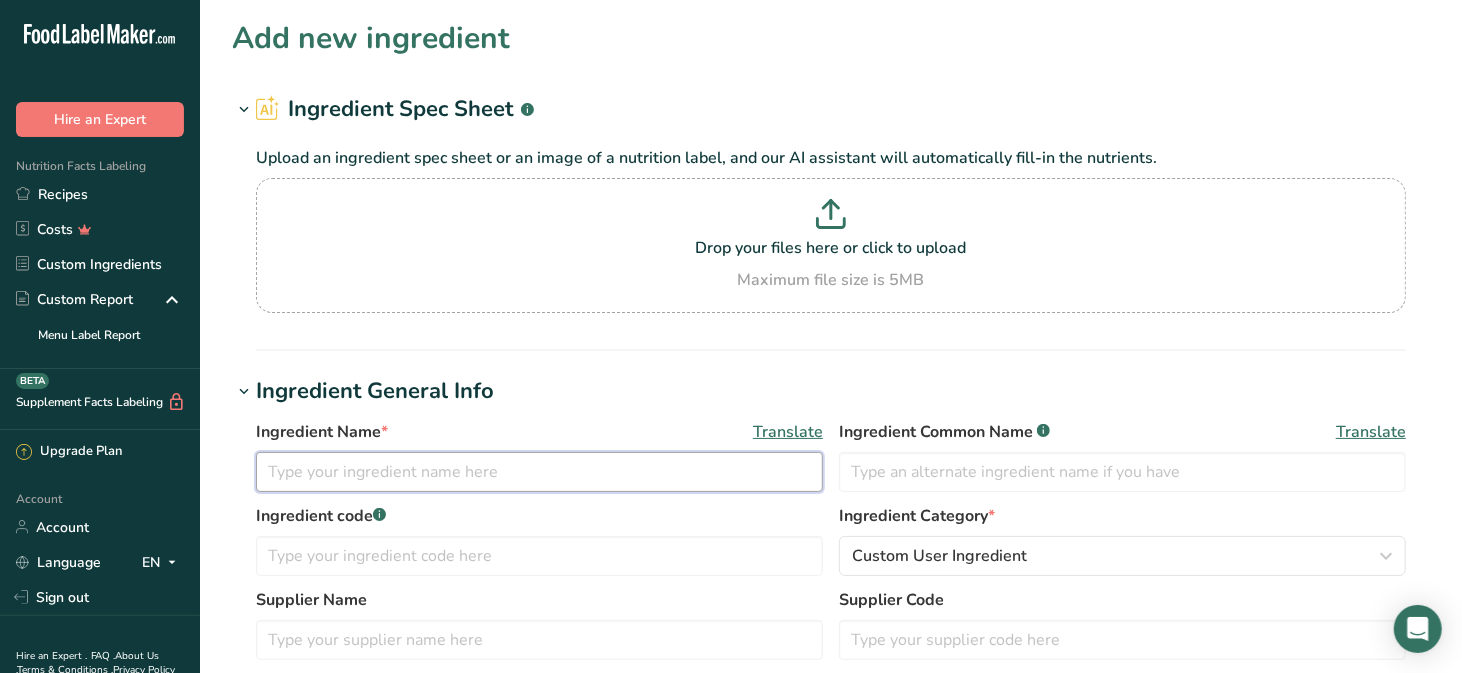 click at bounding box center [539, 472] 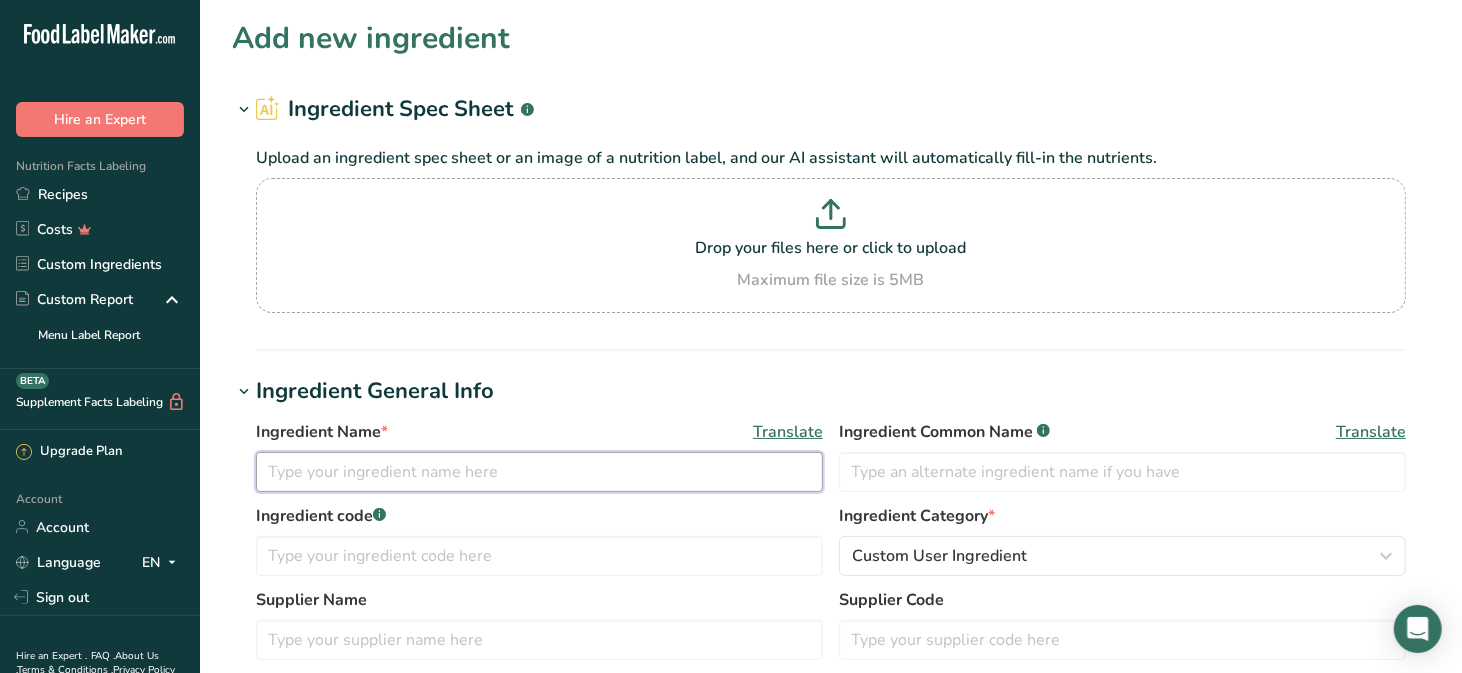 click at bounding box center (539, 472) 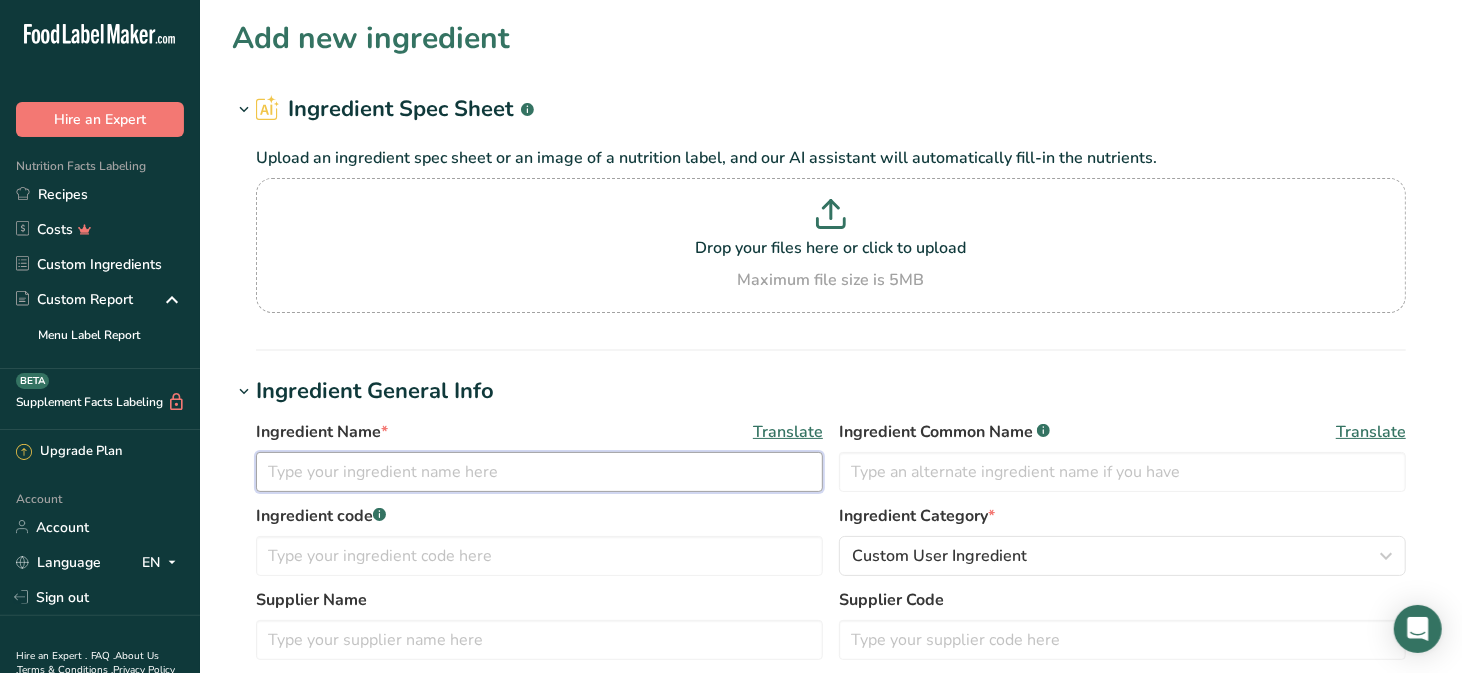 click at bounding box center (539, 472) 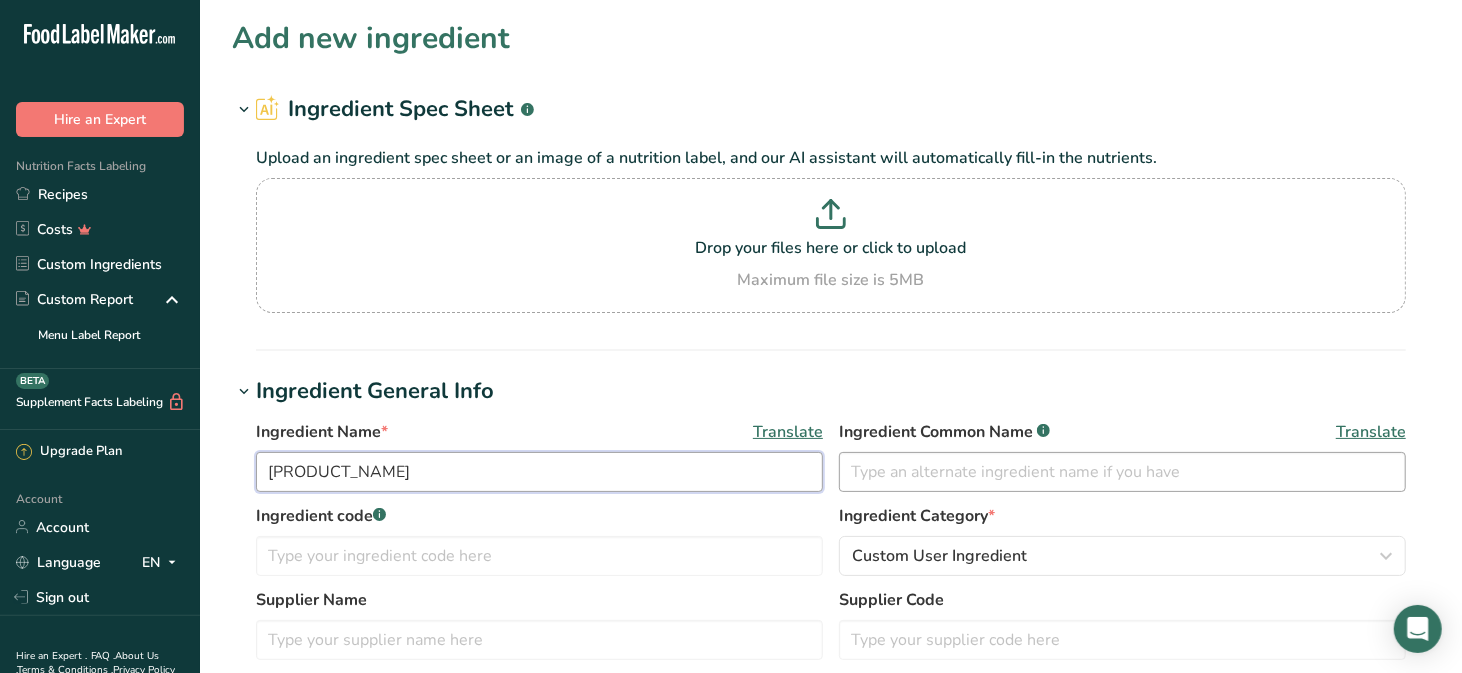 type on "[PRODUCT_NAME]" 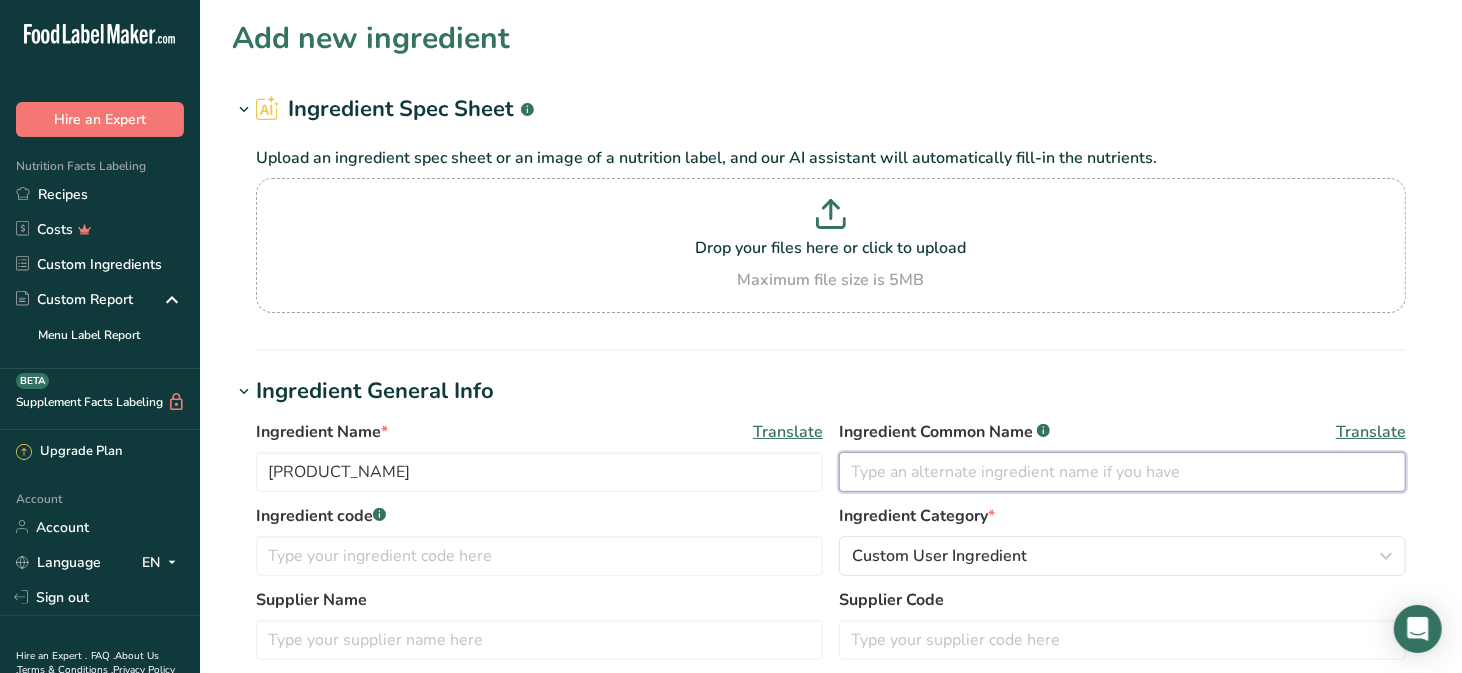 click at bounding box center [1122, 472] 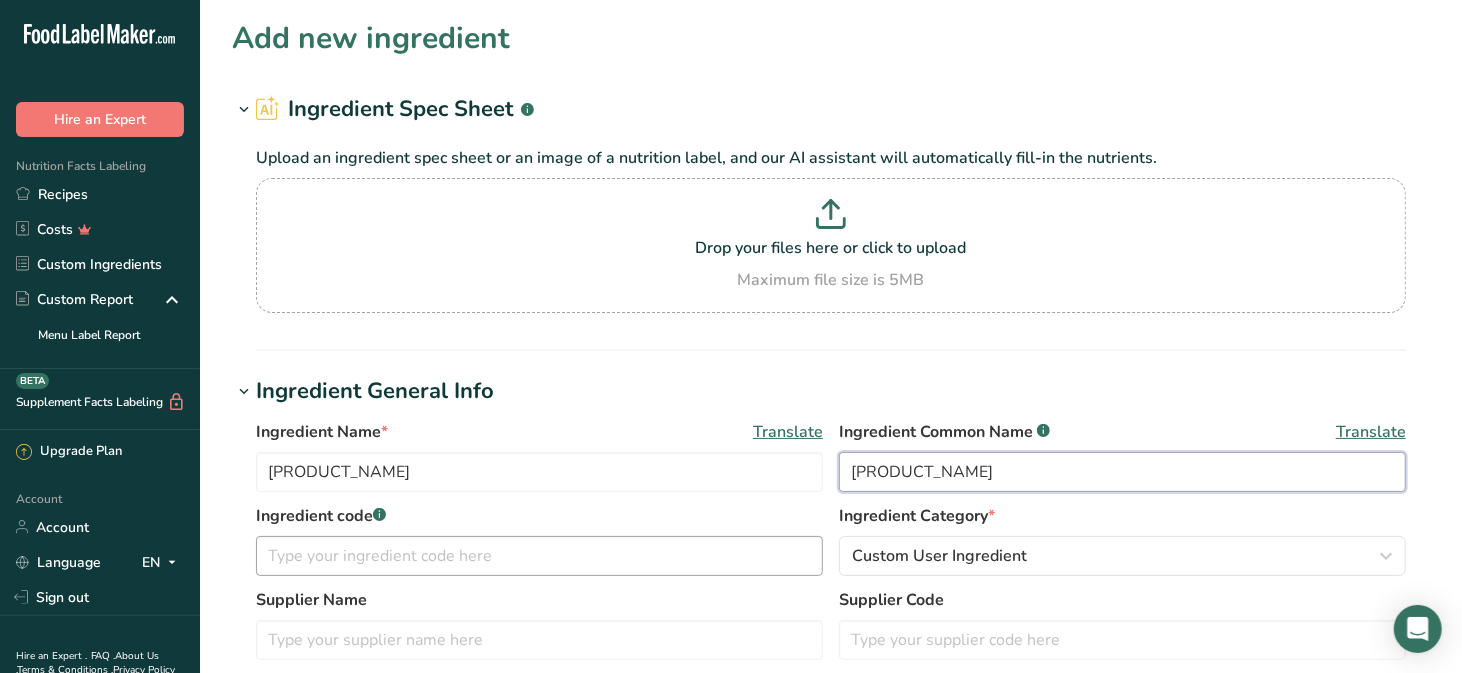 type on "[PRODUCT_NAME]" 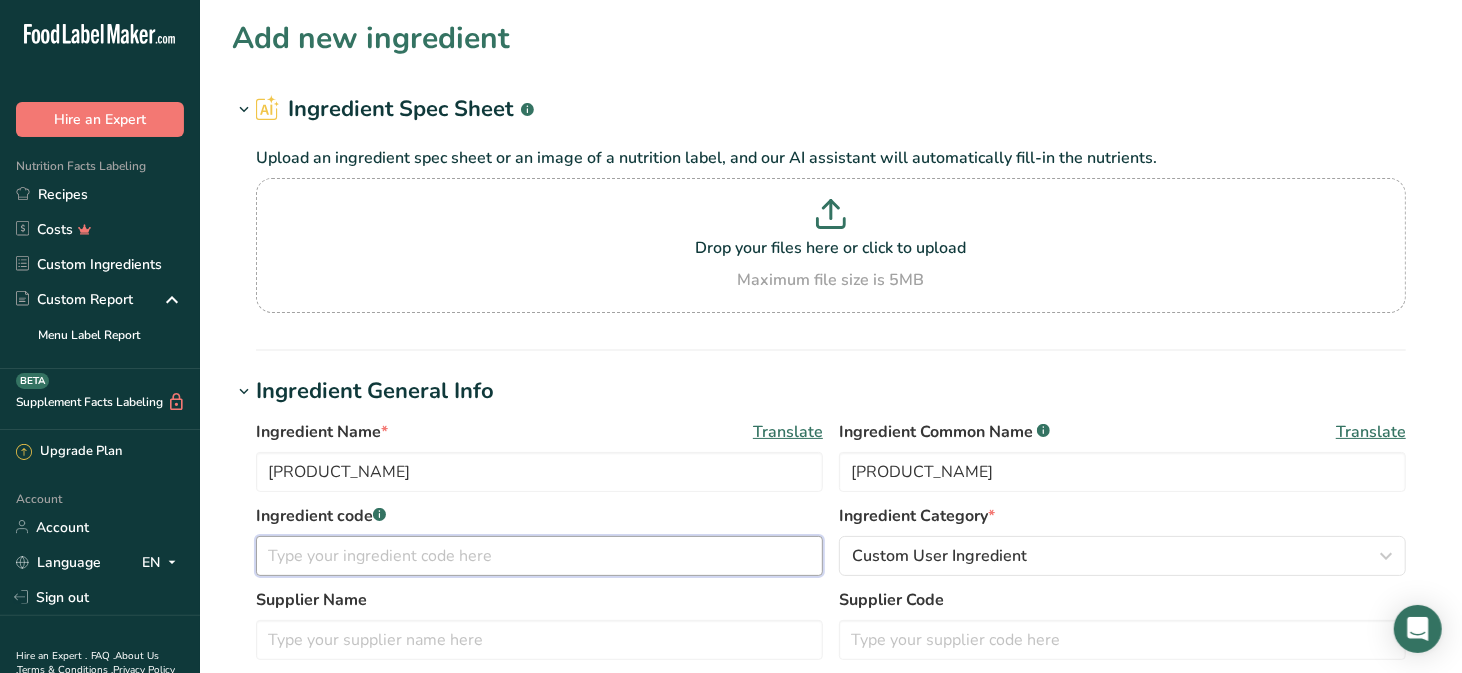 click at bounding box center (539, 556) 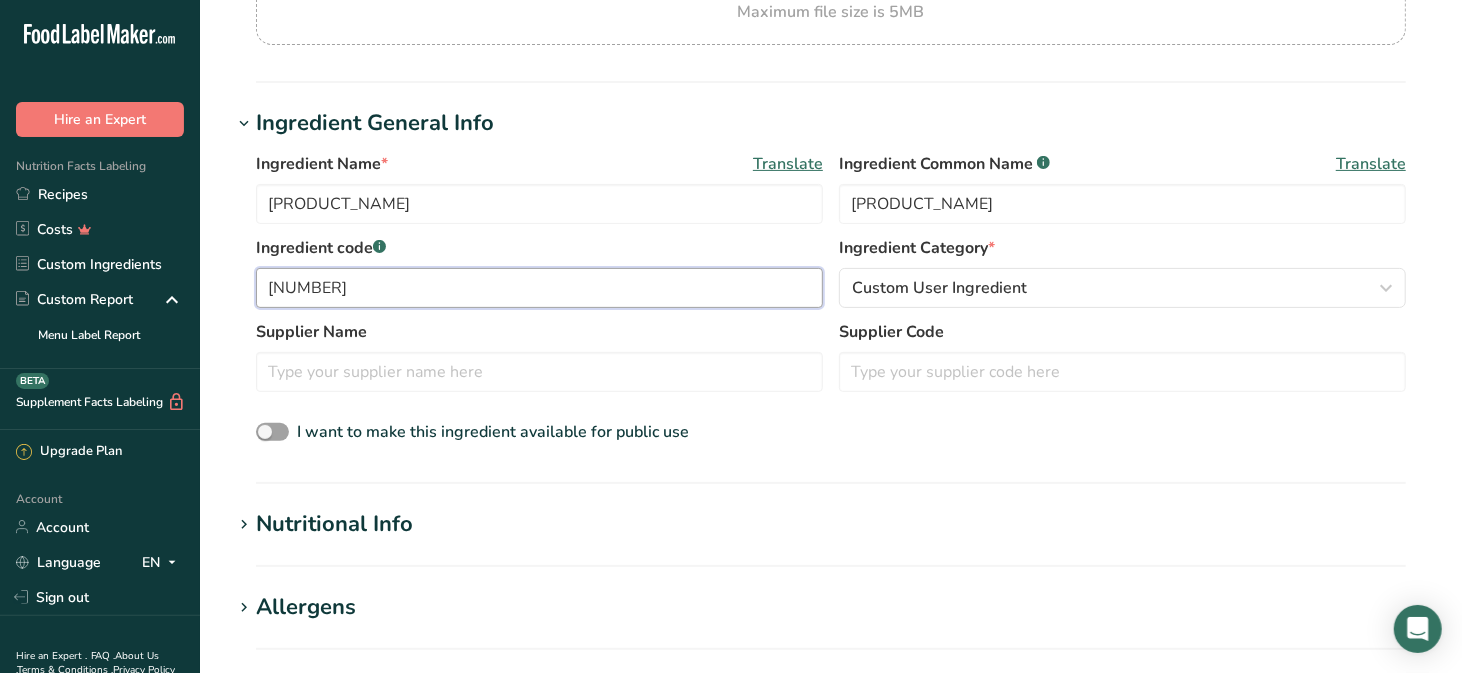 scroll, scrollTop: 326, scrollLeft: 0, axis: vertical 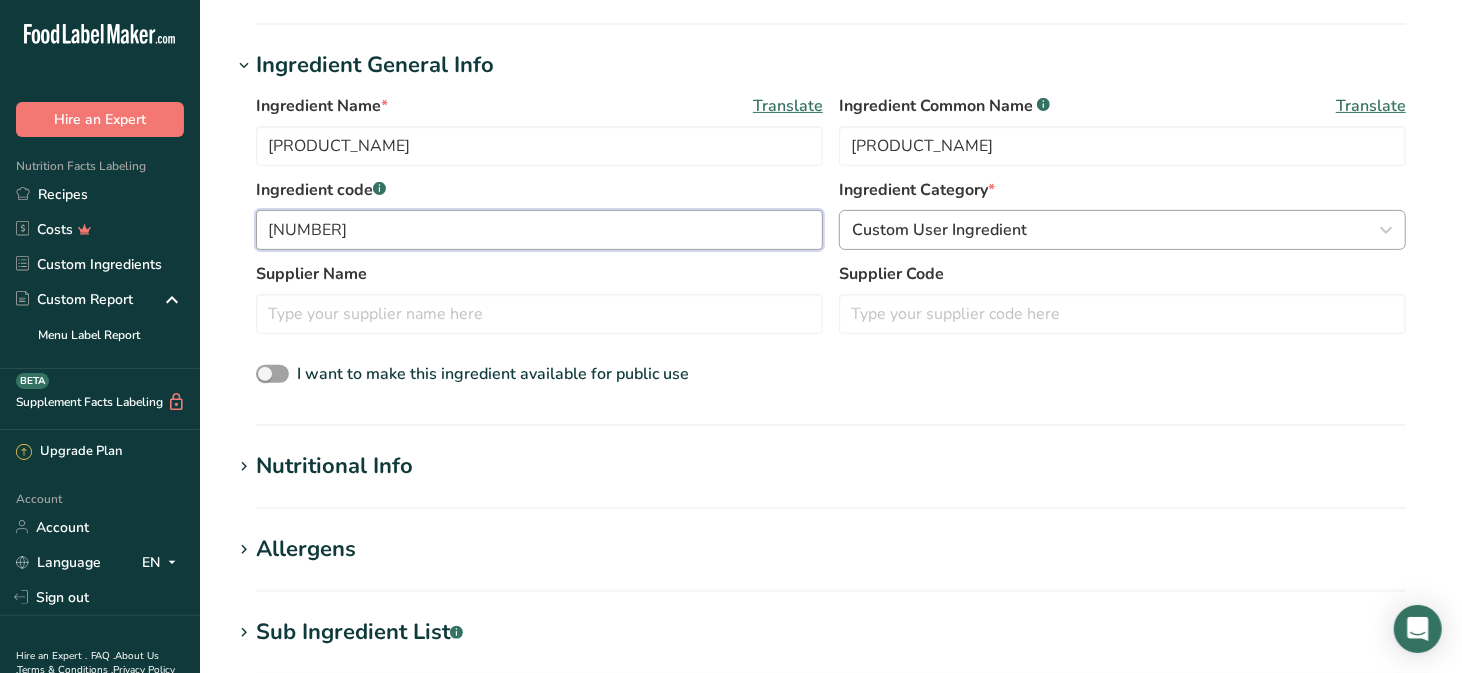 type on "[NUMBER]" 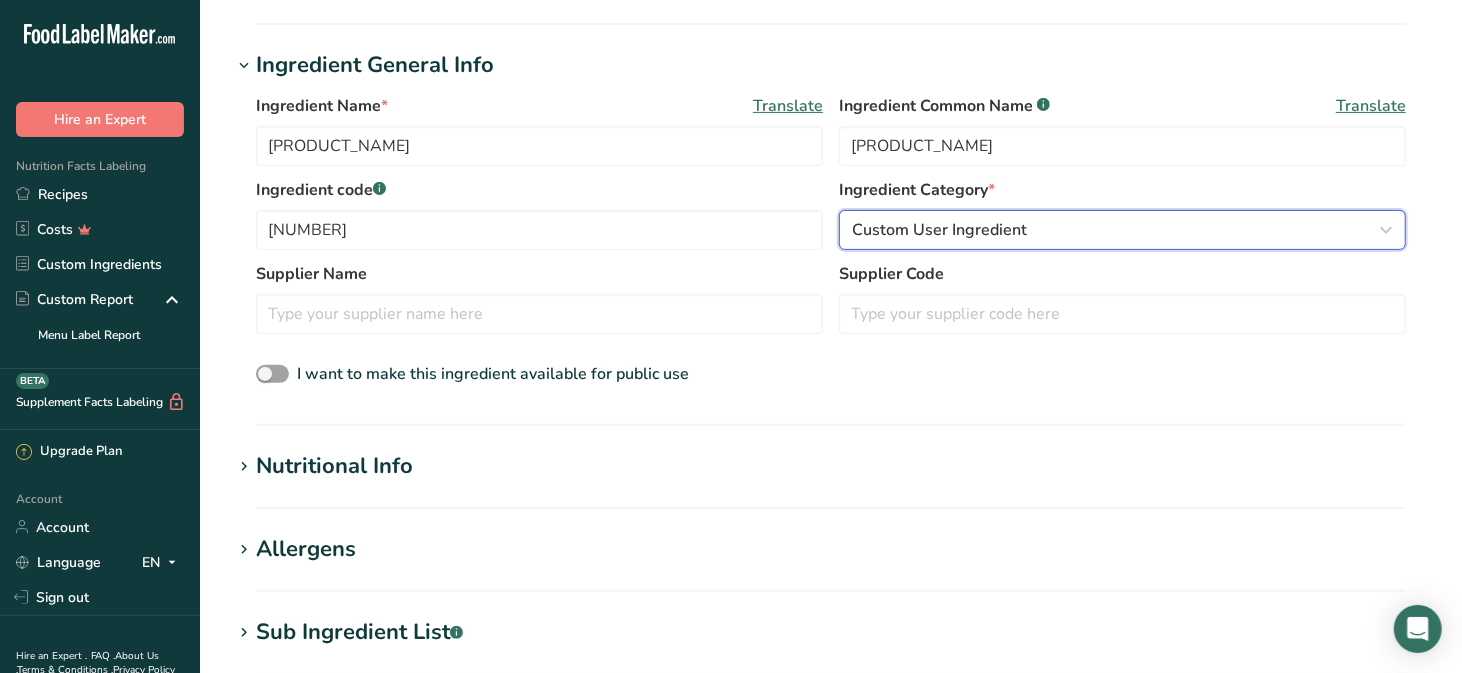 click on "Custom User Ingredient" at bounding box center (1116, 230) 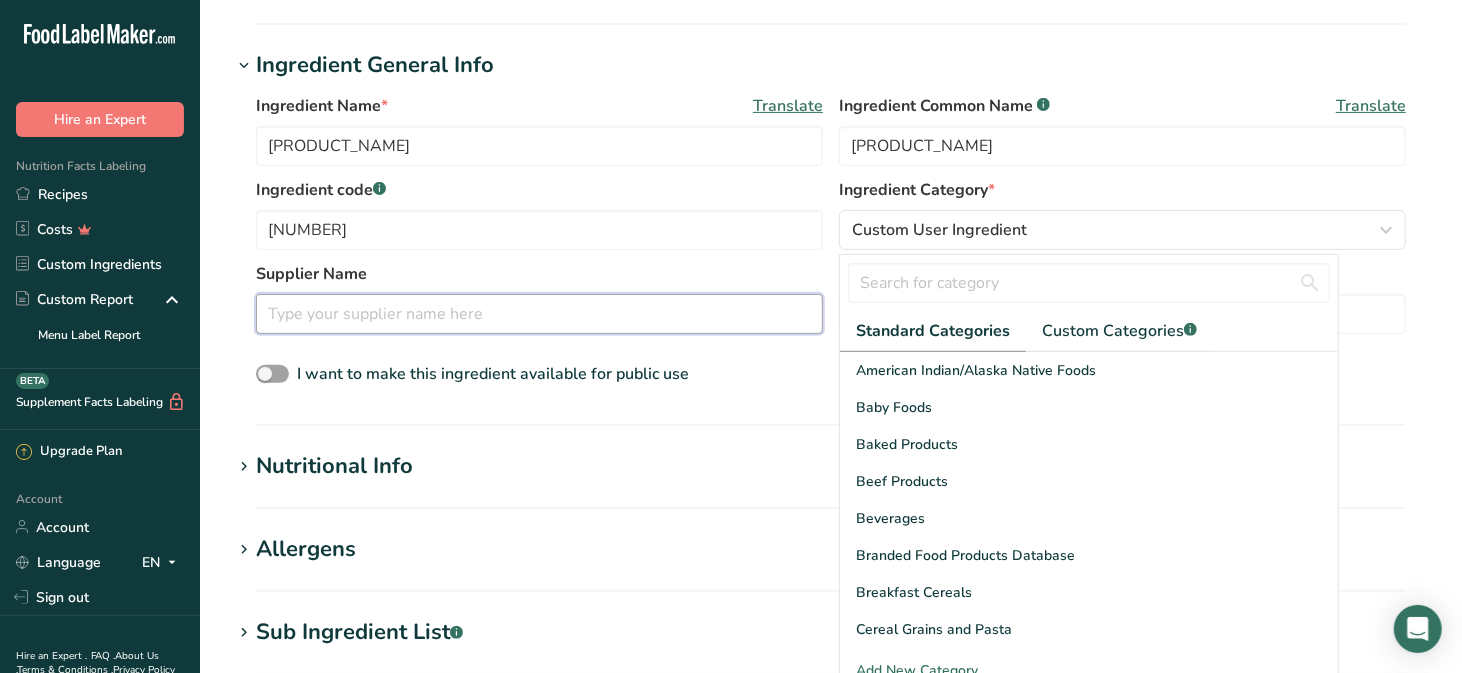 click at bounding box center [539, 314] 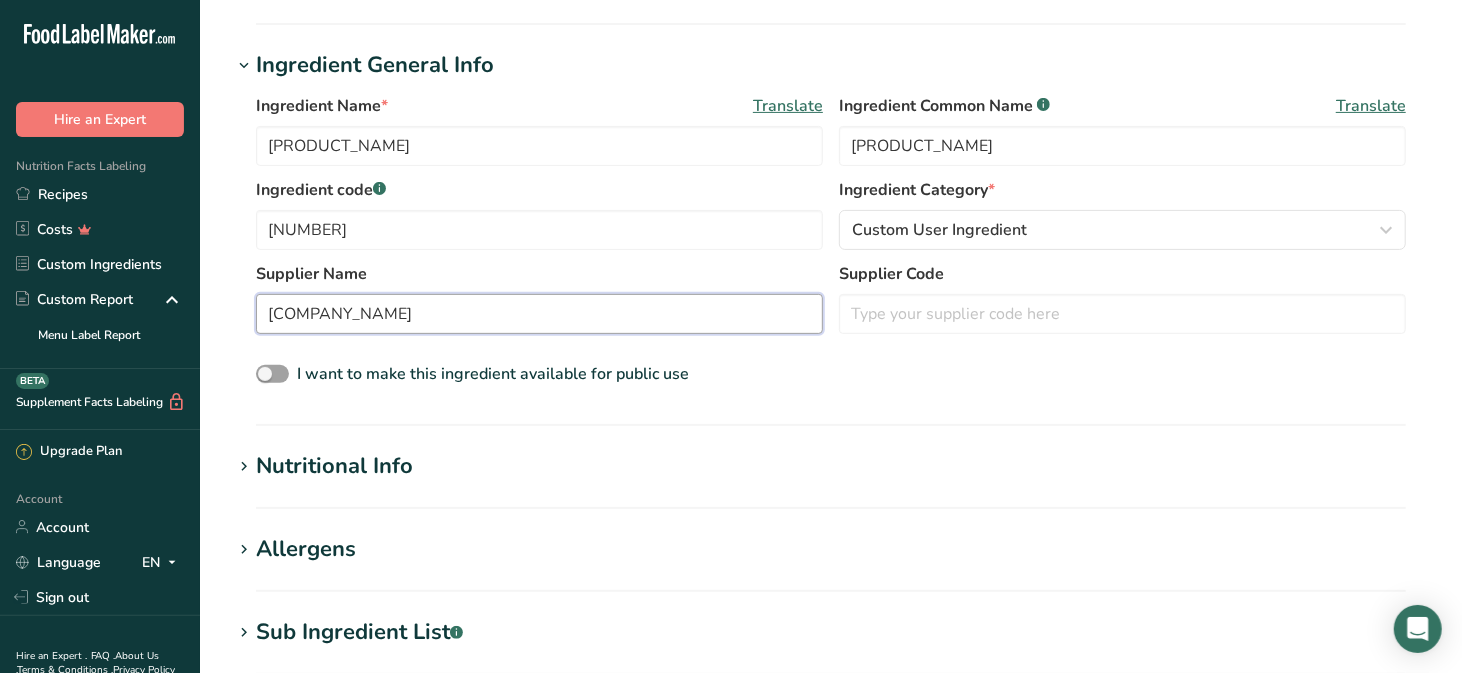 type on "[COMPANY_NAME]" 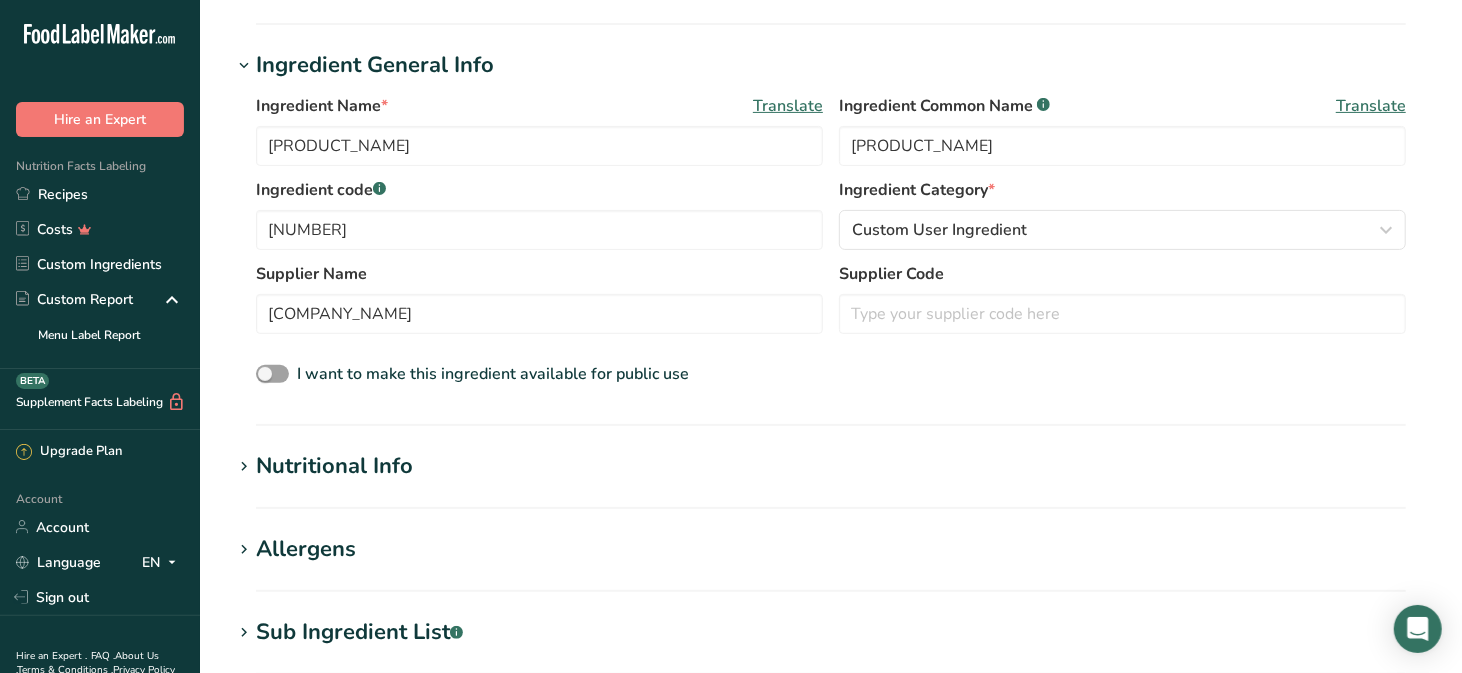click on "Nutritional Info" at bounding box center (334, 466) 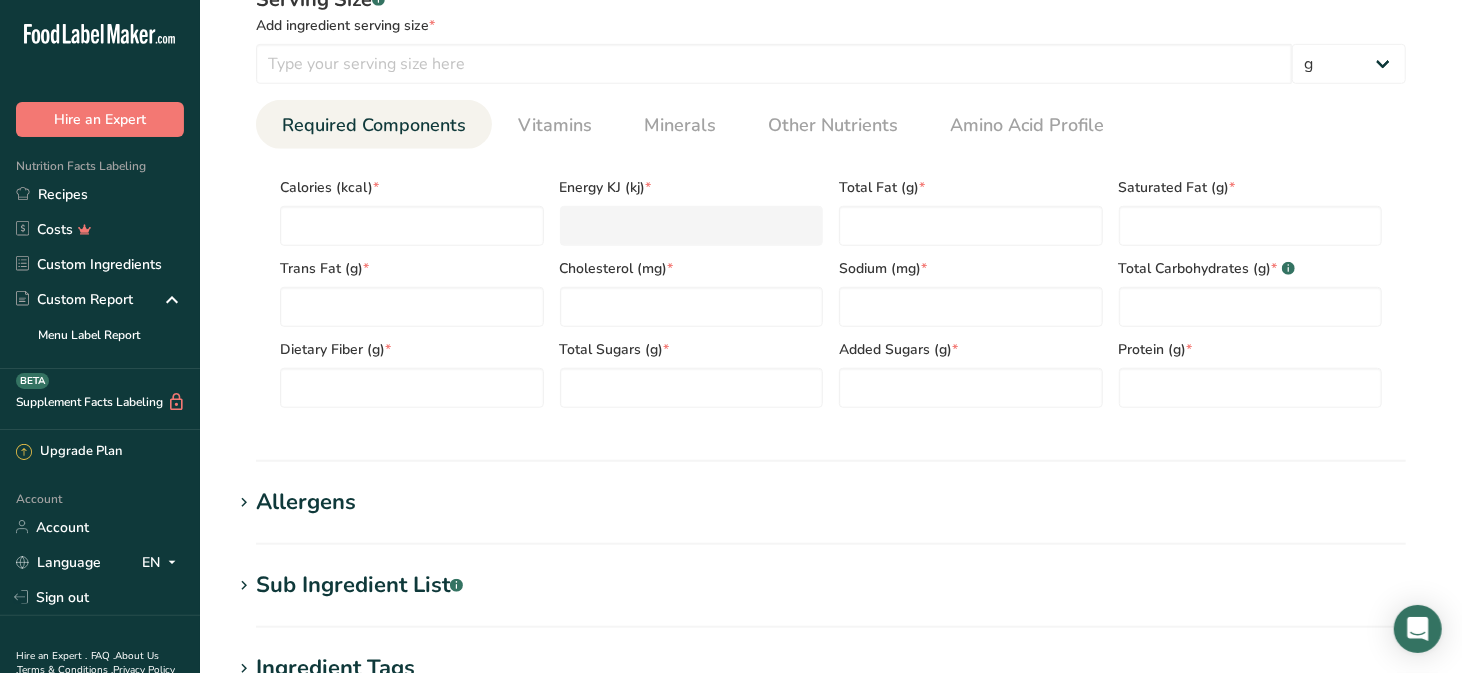 scroll, scrollTop: 838, scrollLeft: 0, axis: vertical 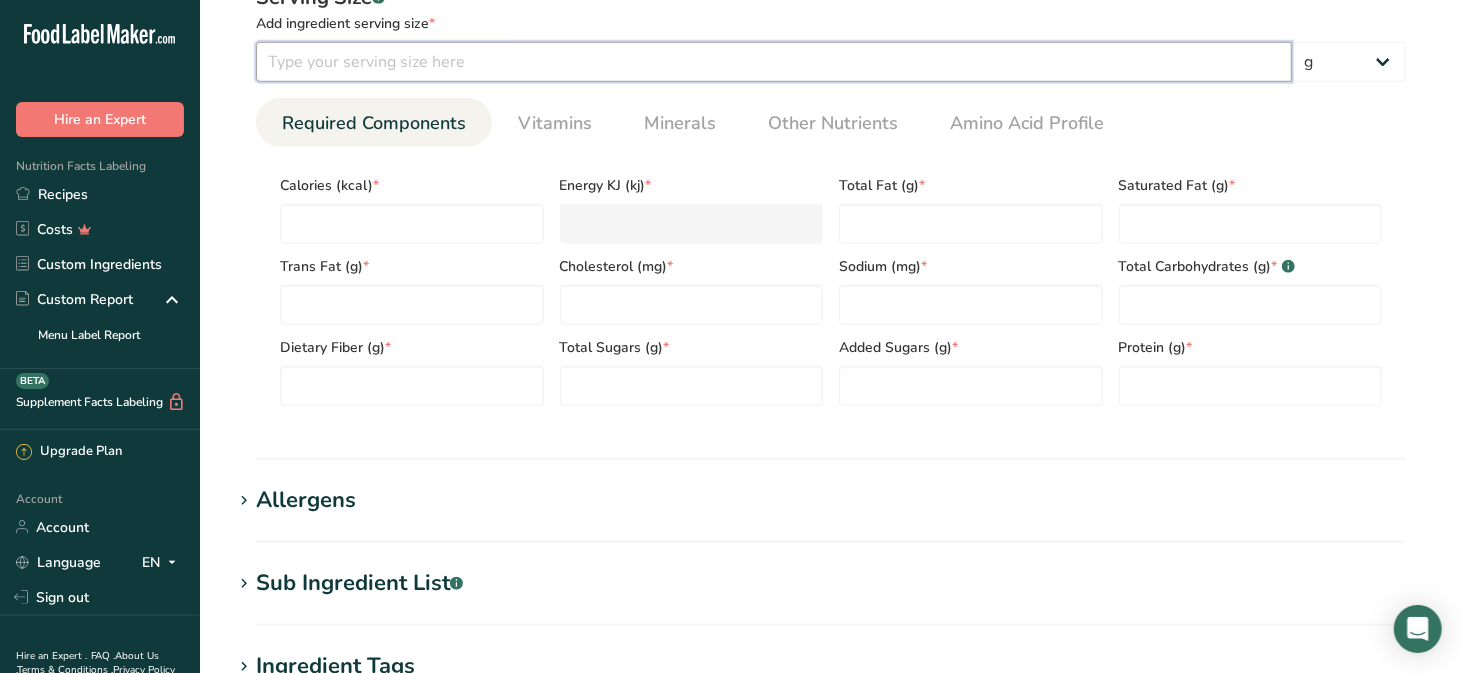 click at bounding box center [774, 62] 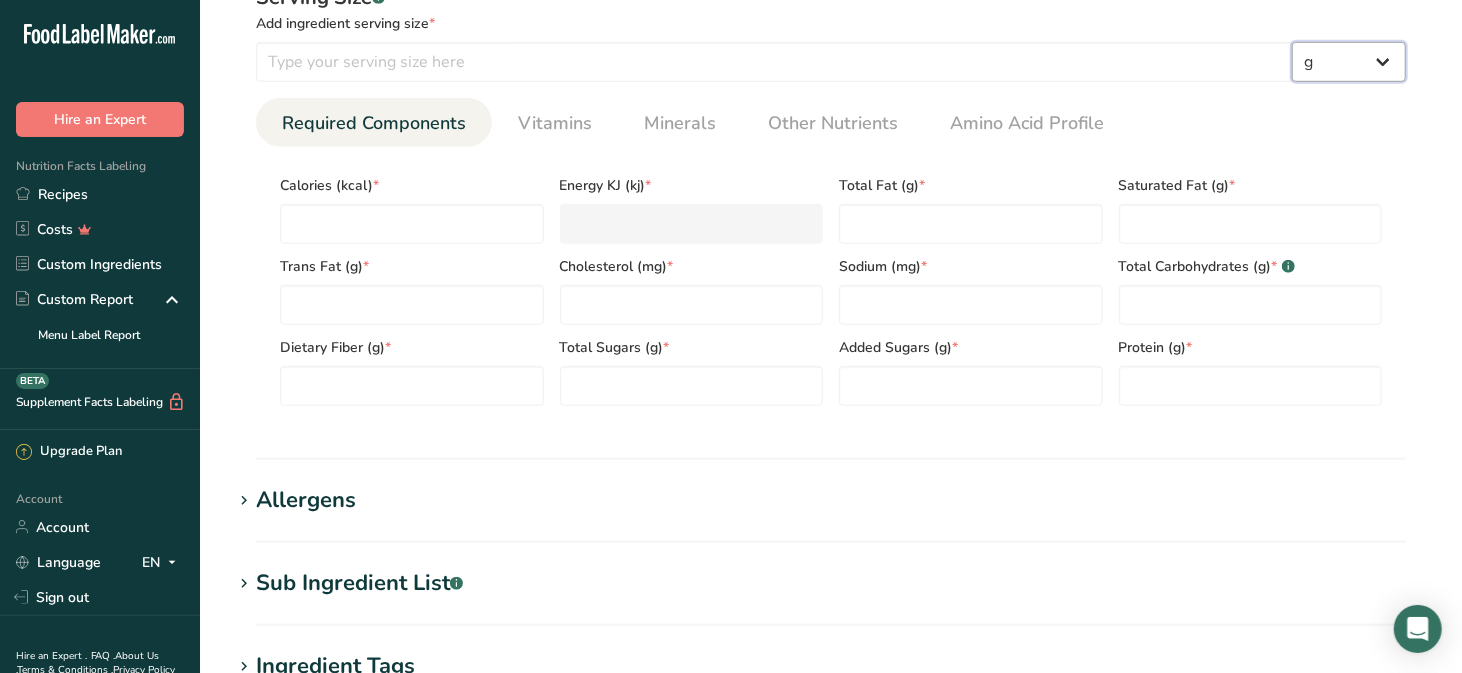 click on "g
kg
mg
mcg
lb
oz
l
mL
fl oz
tbsp
tsp
cup
qt
gallon" at bounding box center [1349, 62] 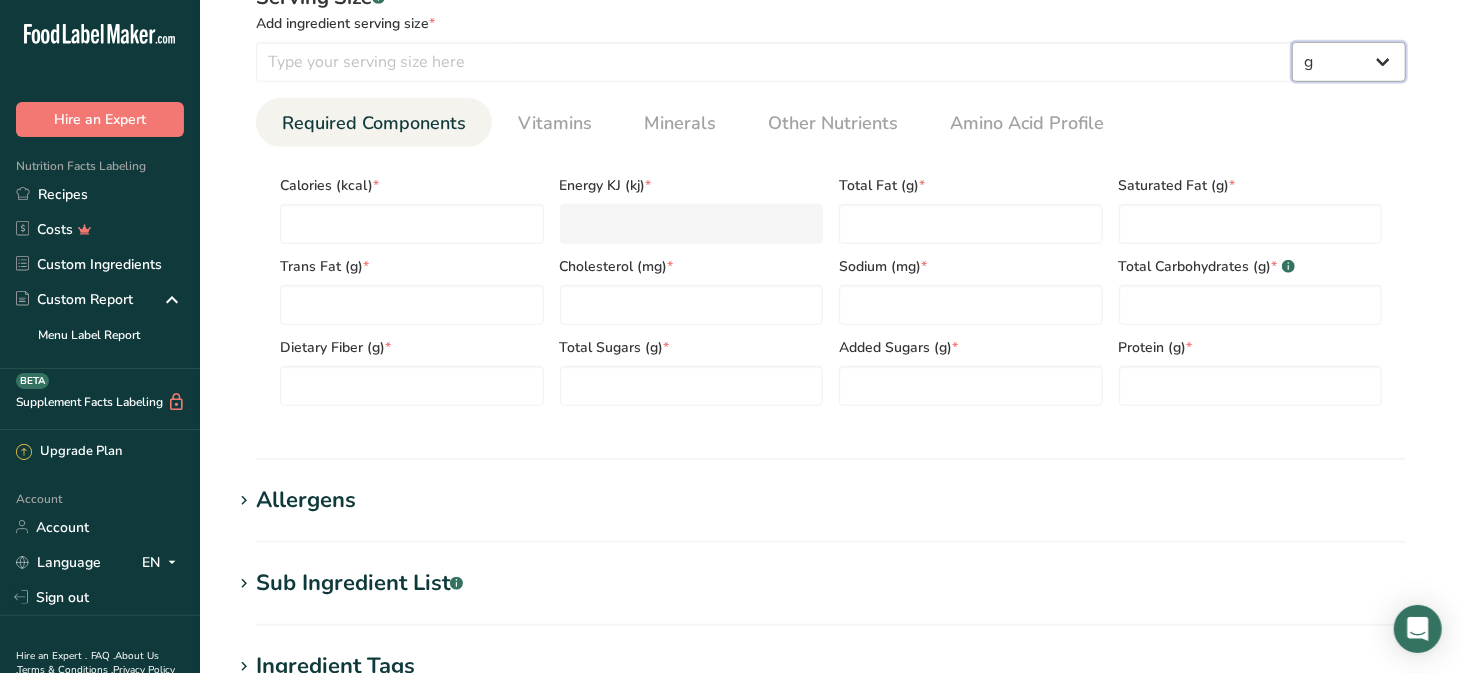 select on "17" 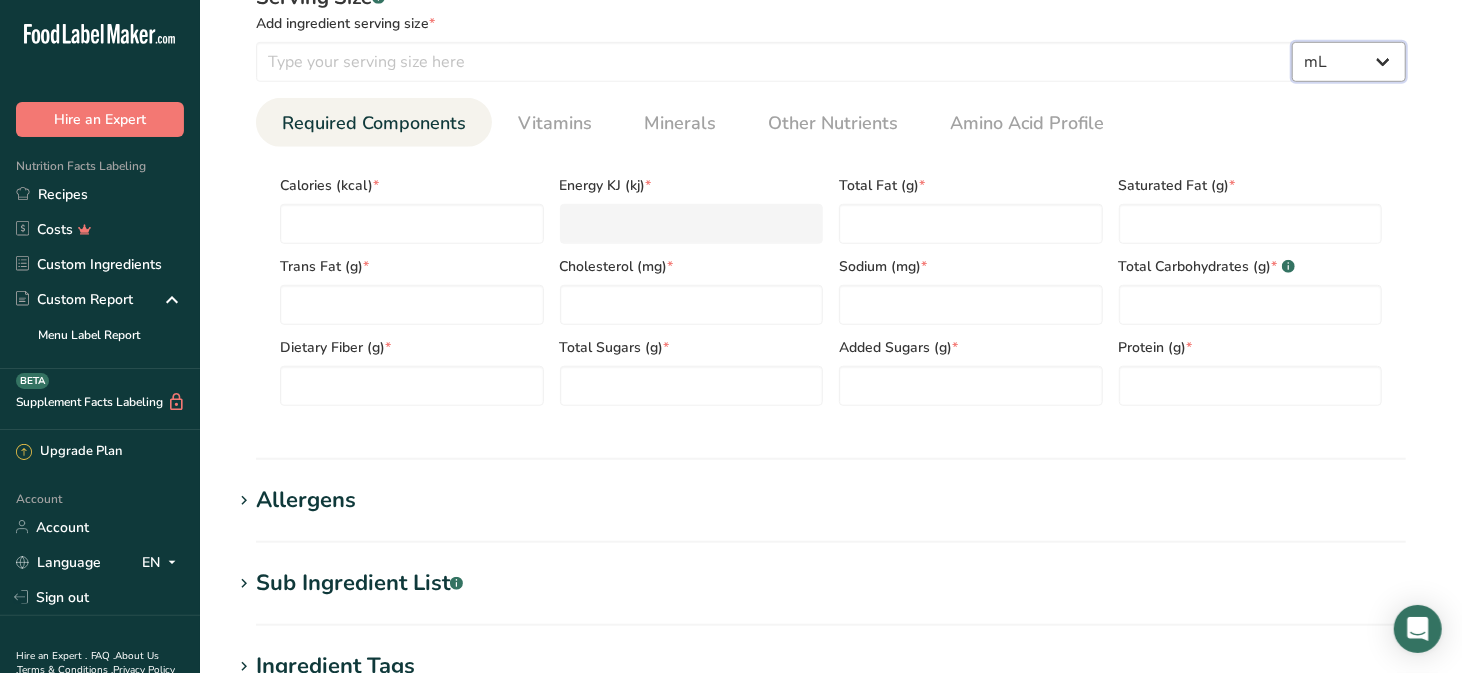 click on "g
kg
mg
mcg
lb
oz
l
mL
fl oz
tbsp
tsp
cup
qt
gallon" at bounding box center [1349, 62] 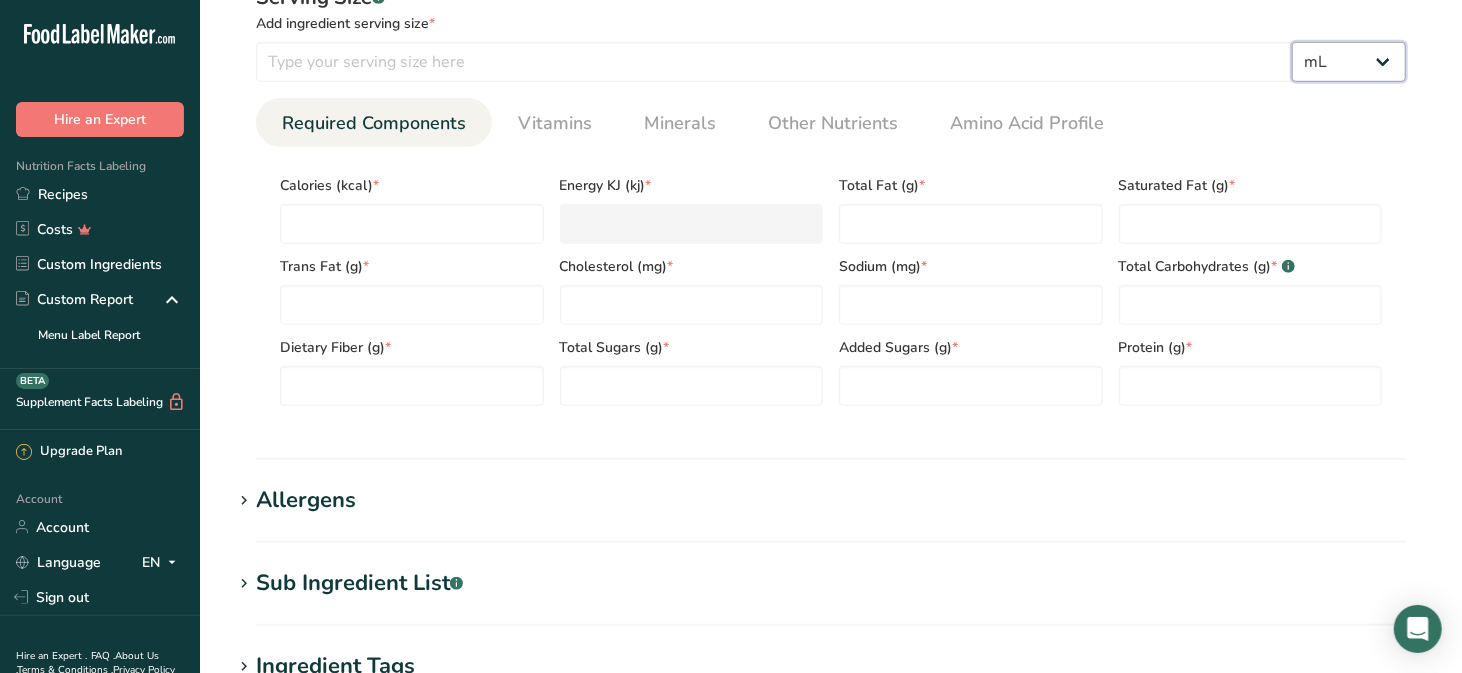 select on "22" 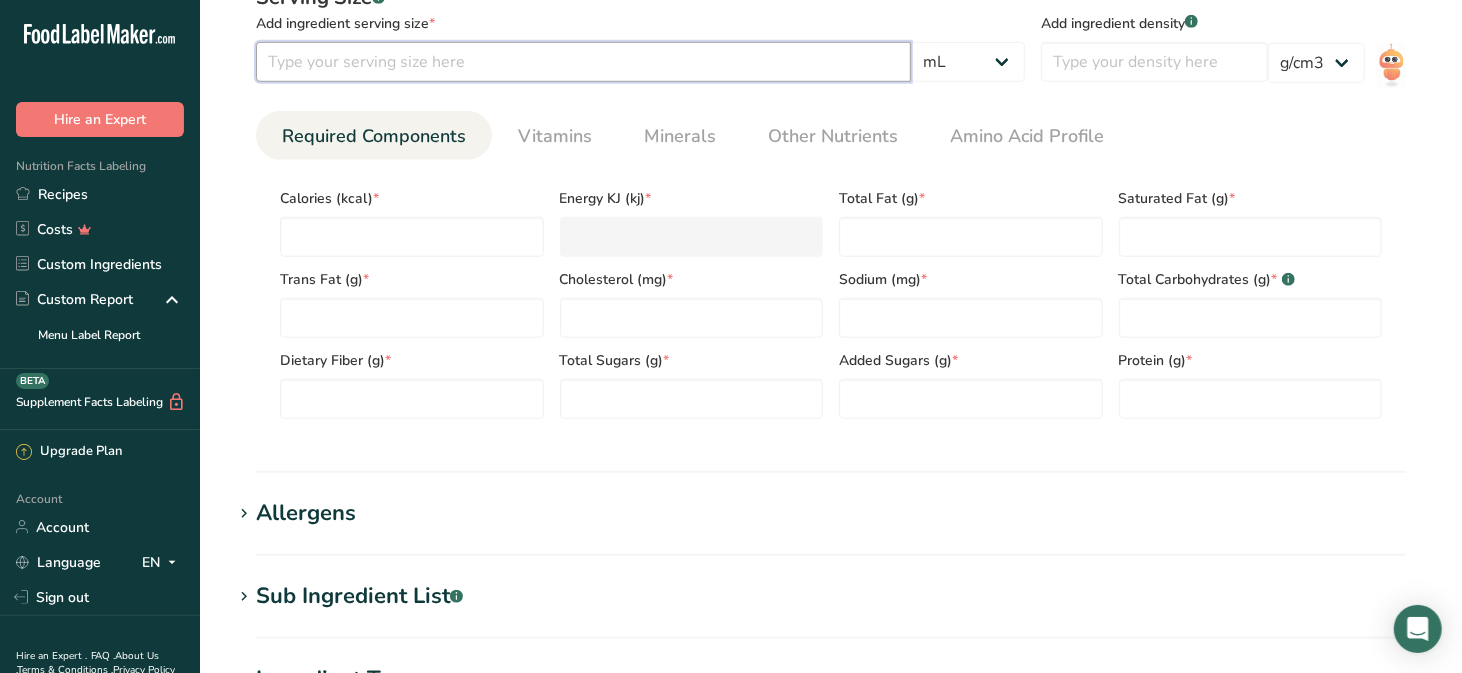 click at bounding box center [583, 62] 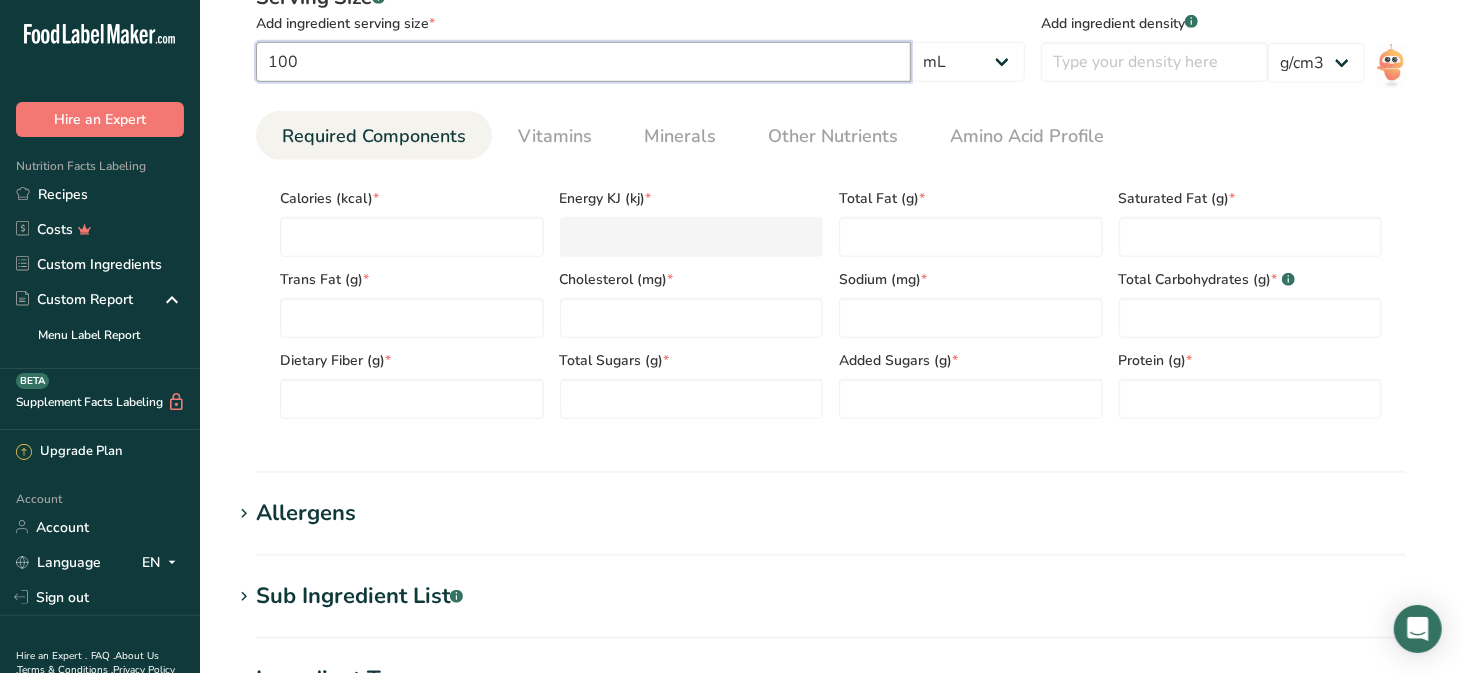 type on "100" 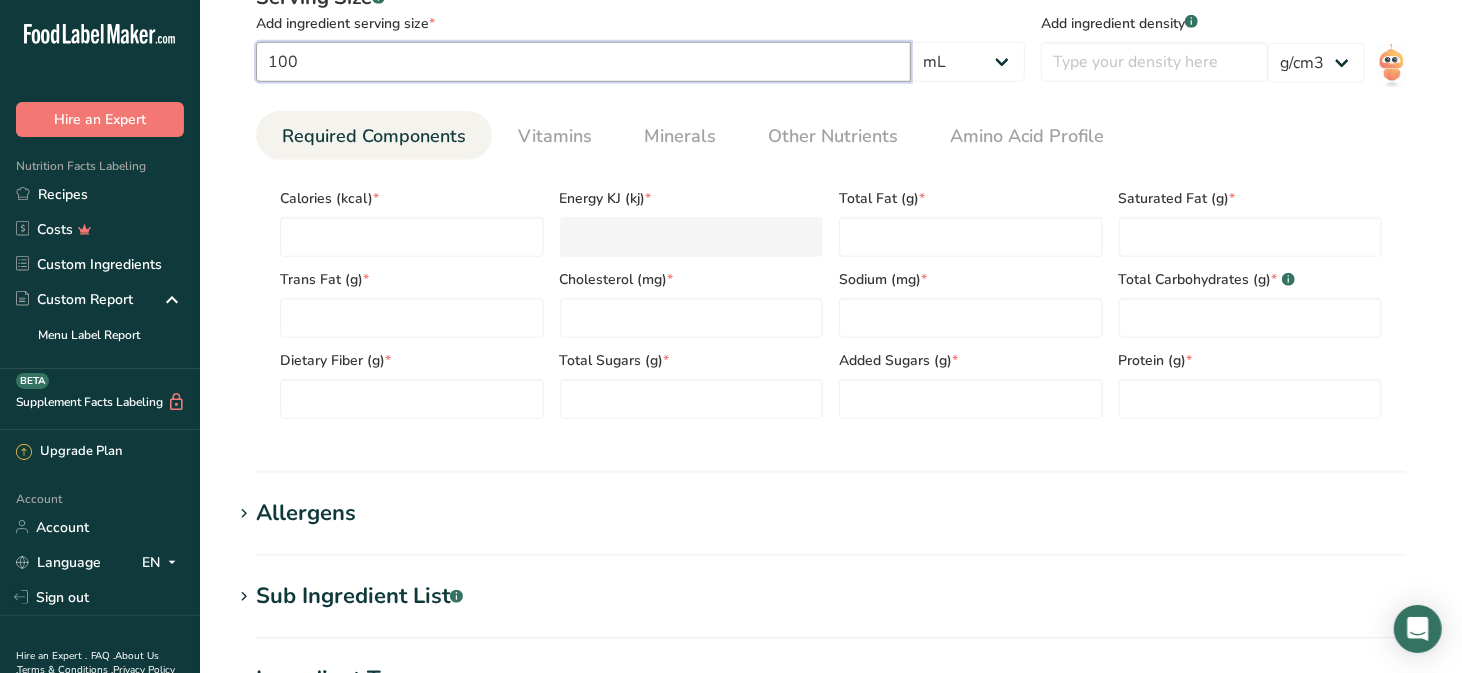scroll, scrollTop: 850, scrollLeft: 0, axis: vertical 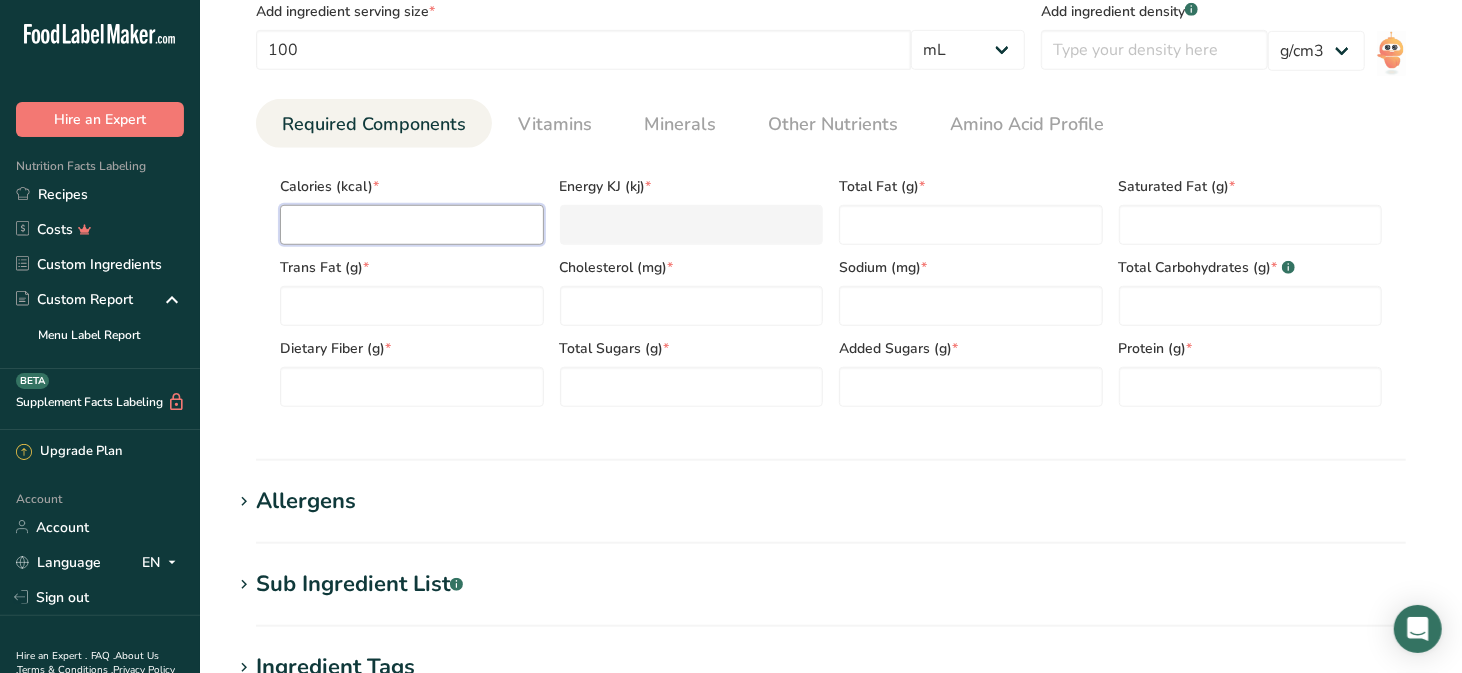 click at bounding box center [412, 225] 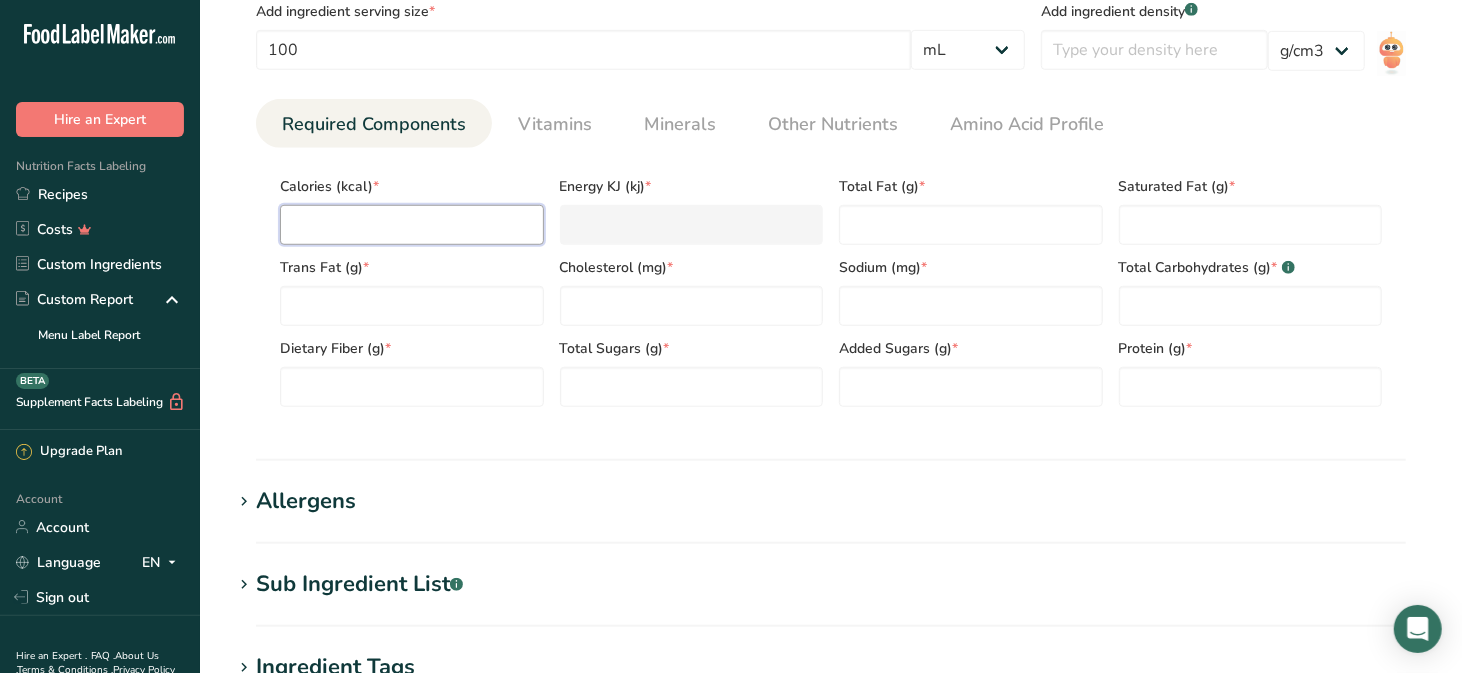 type on "3" 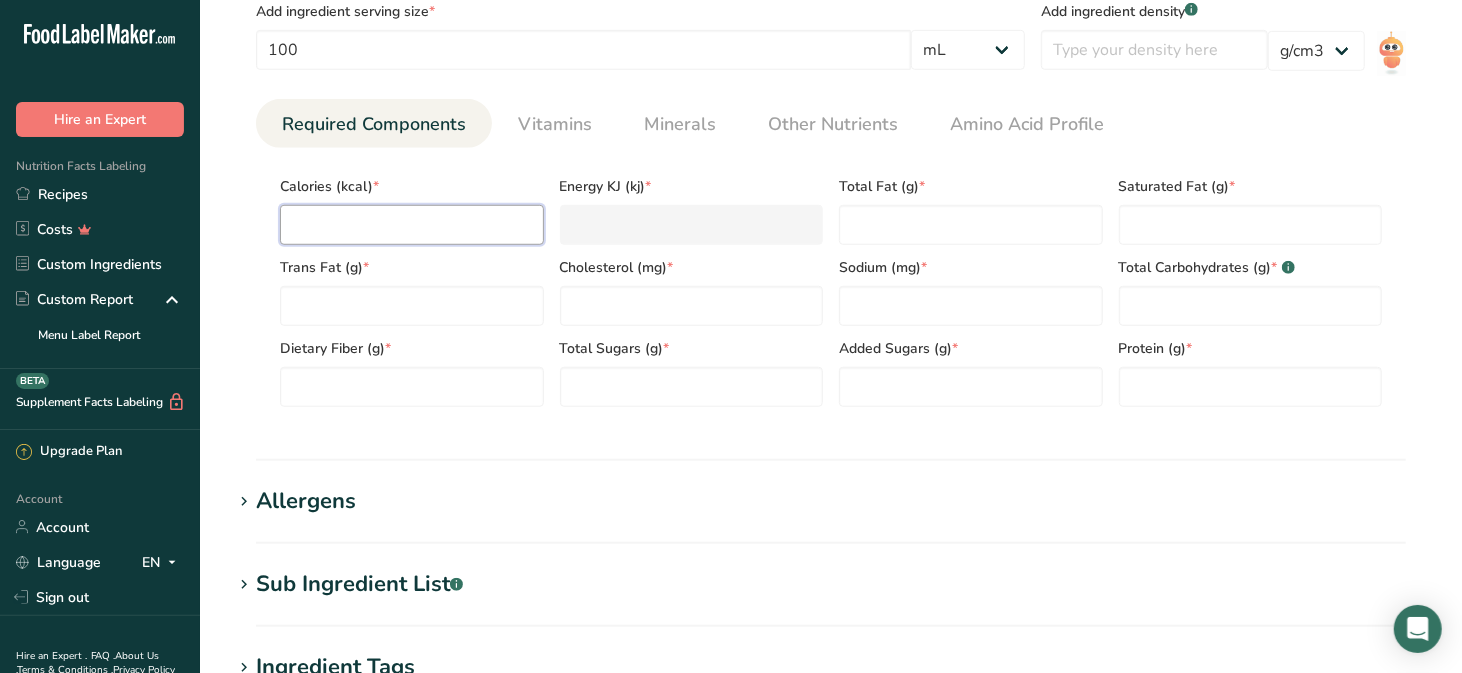 type on "12.6" 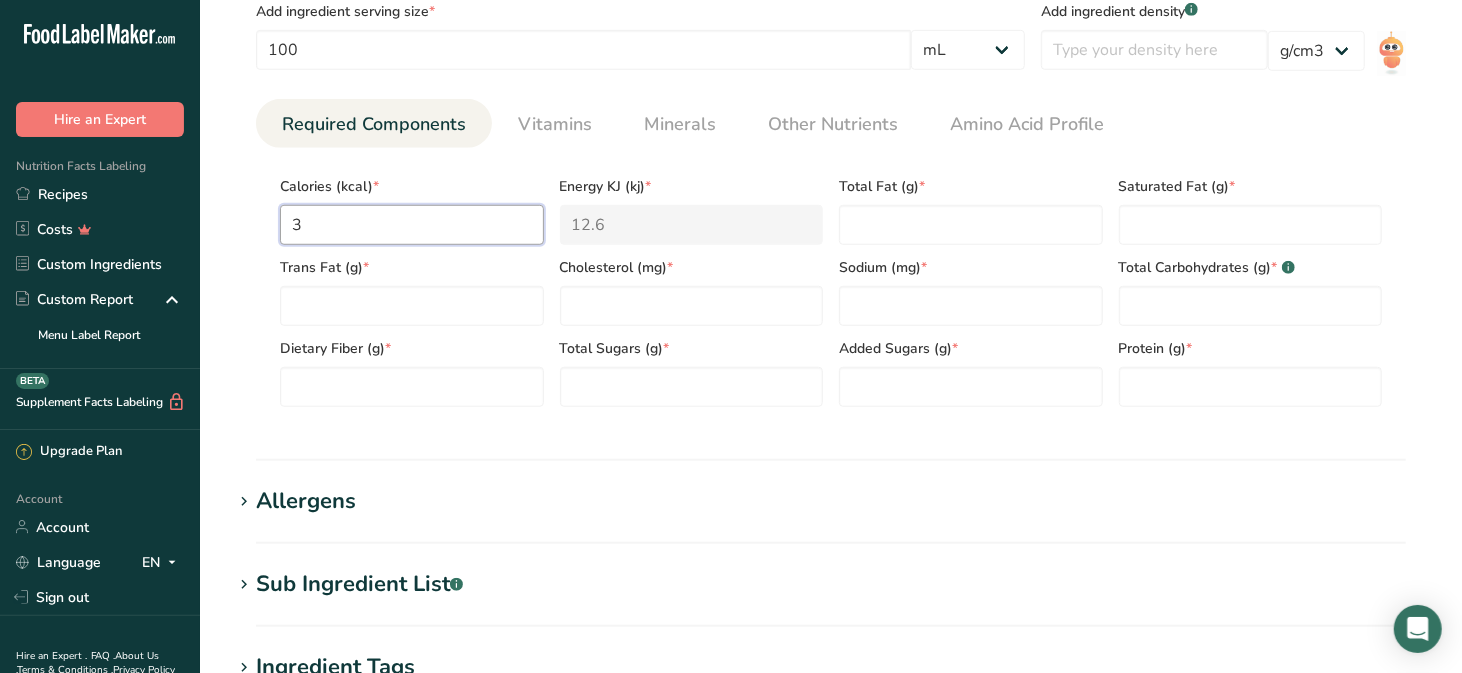 type on "34" 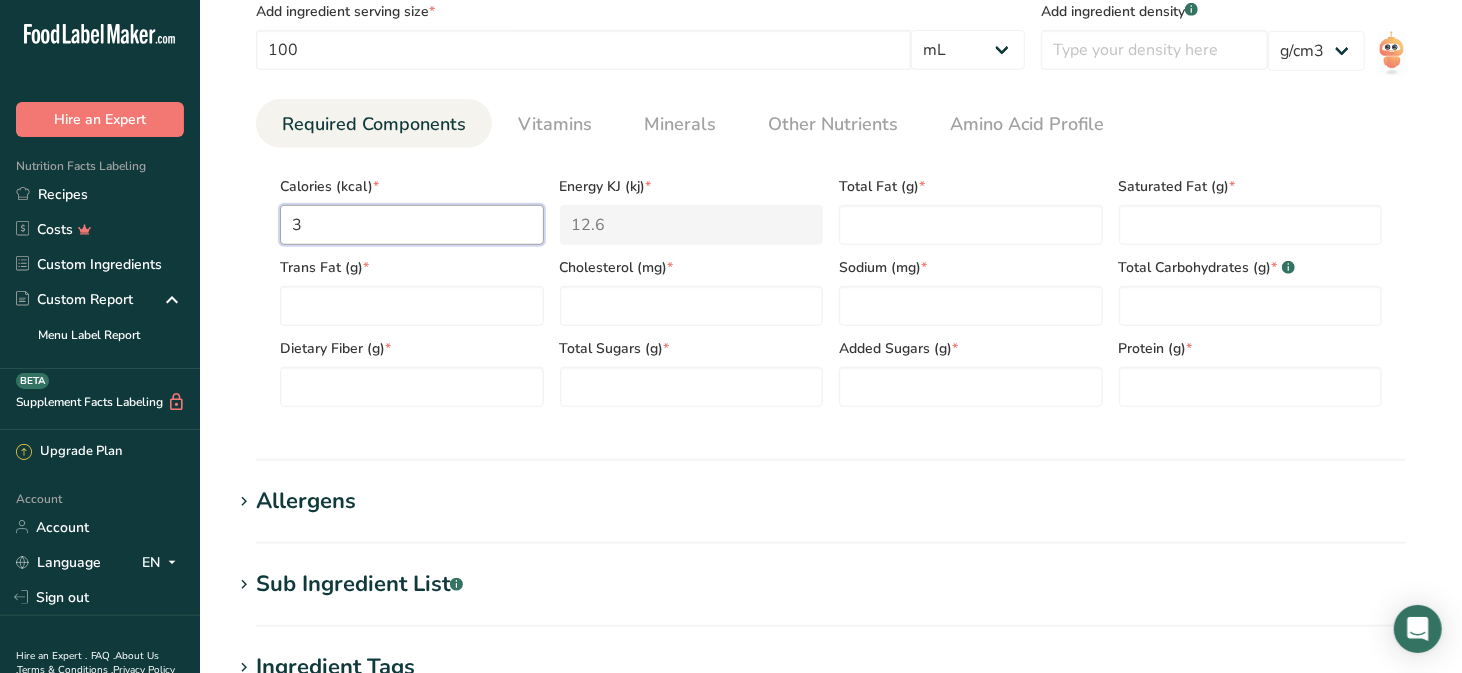 type on "142.3" 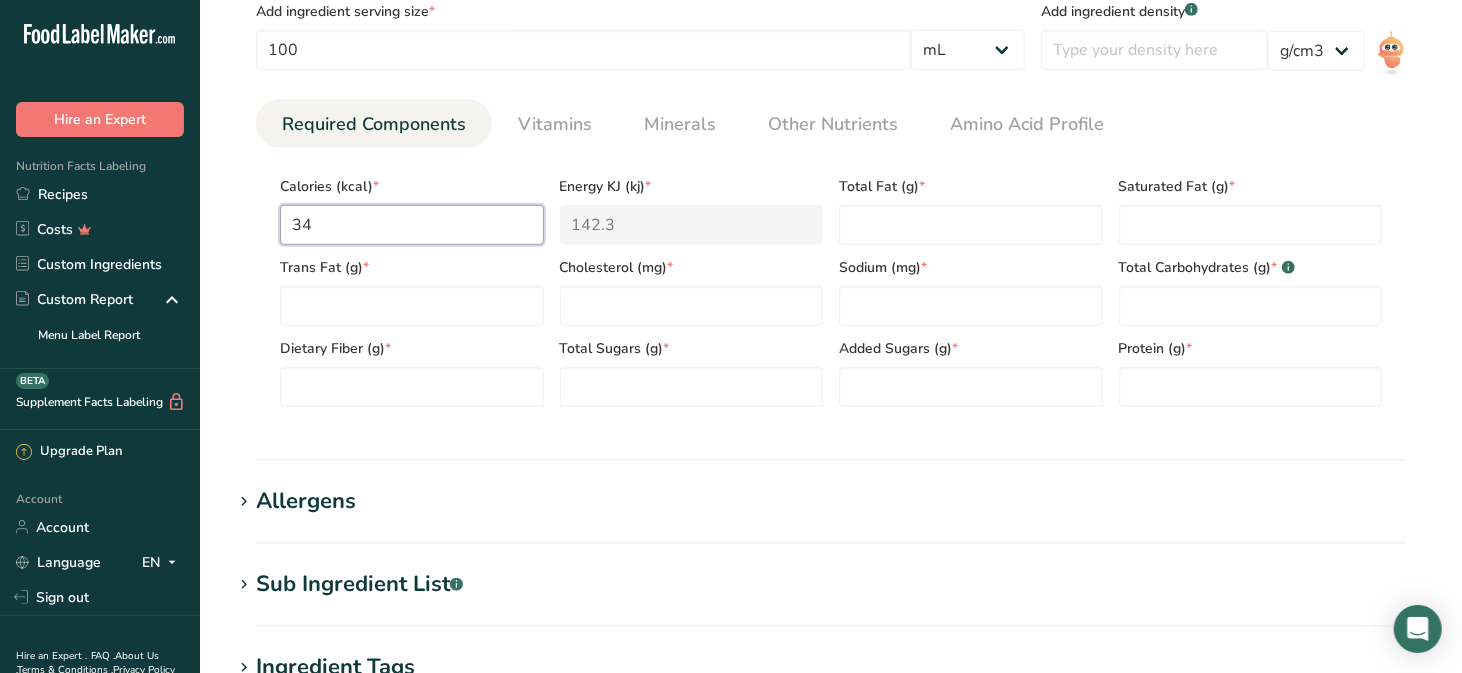 type on "340" 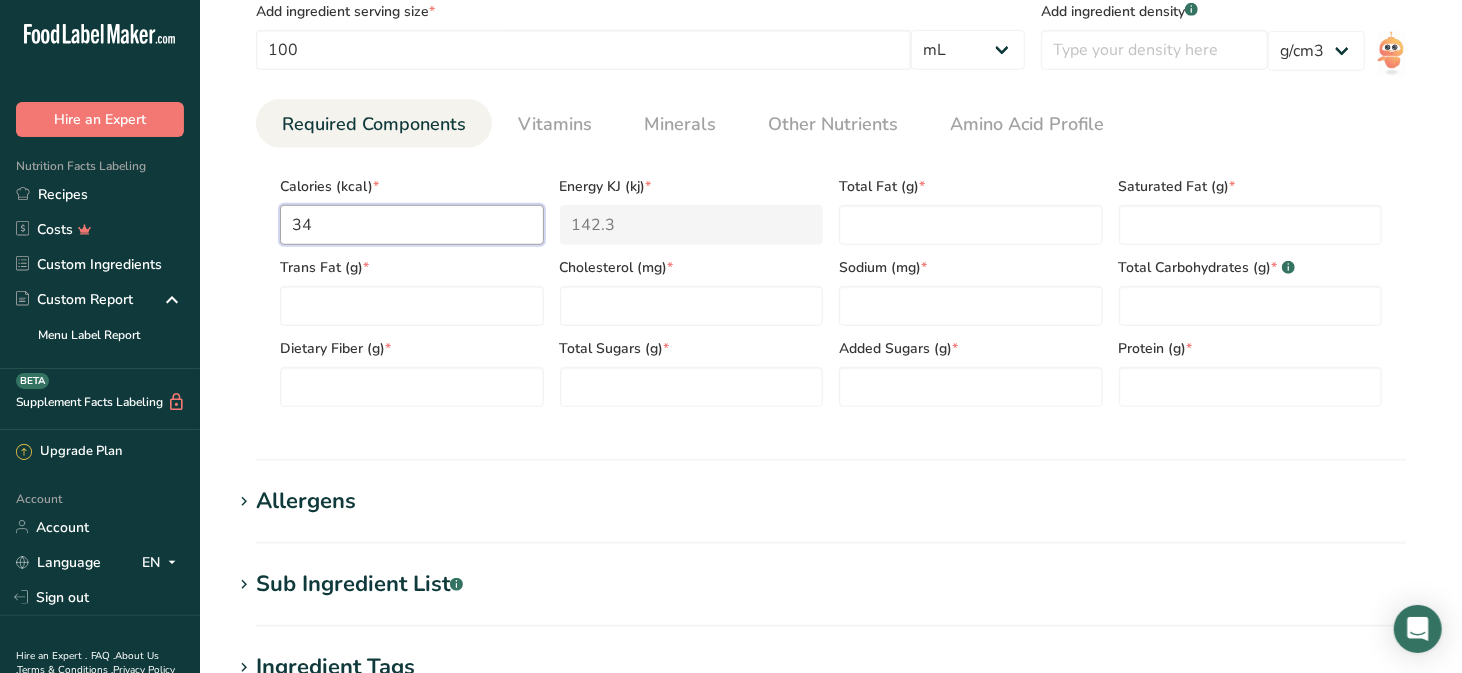 type on "1422.6" 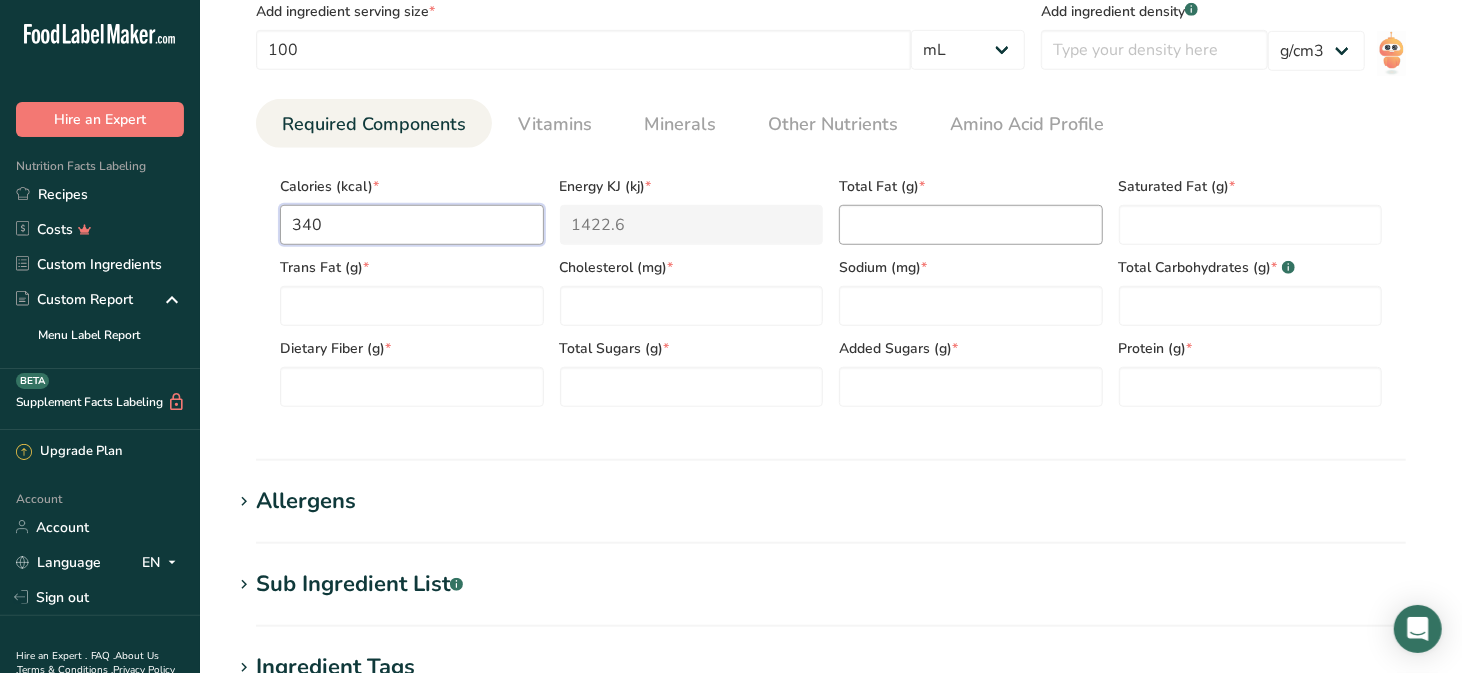 type on "340" 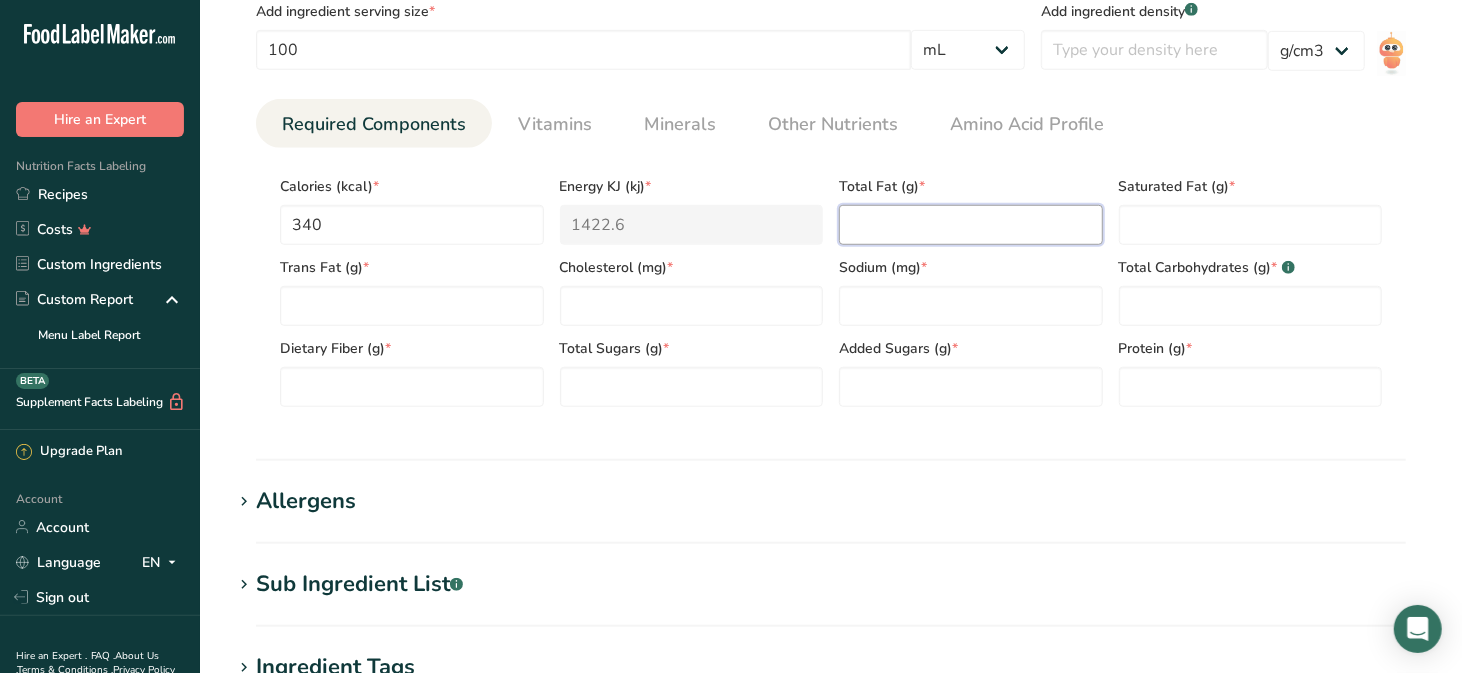 click at bounding box center (971, 225) 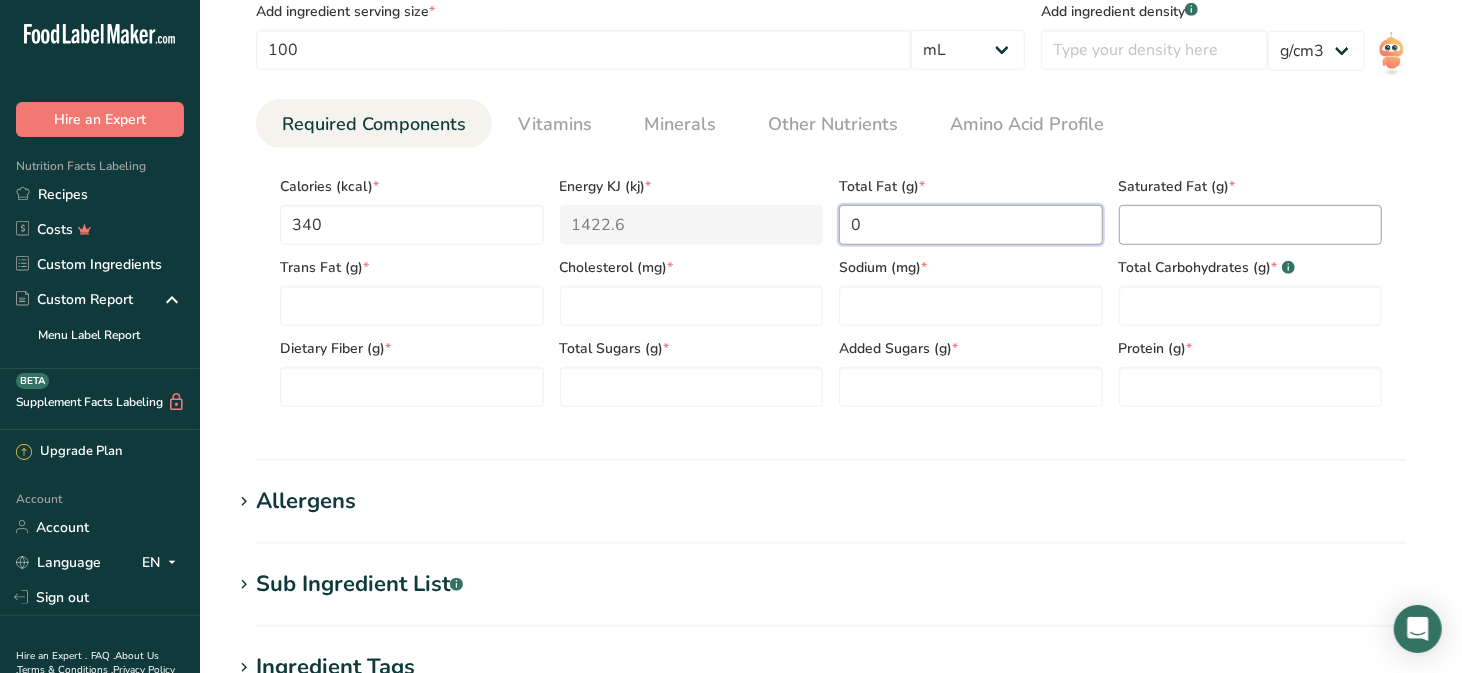 type on "0" 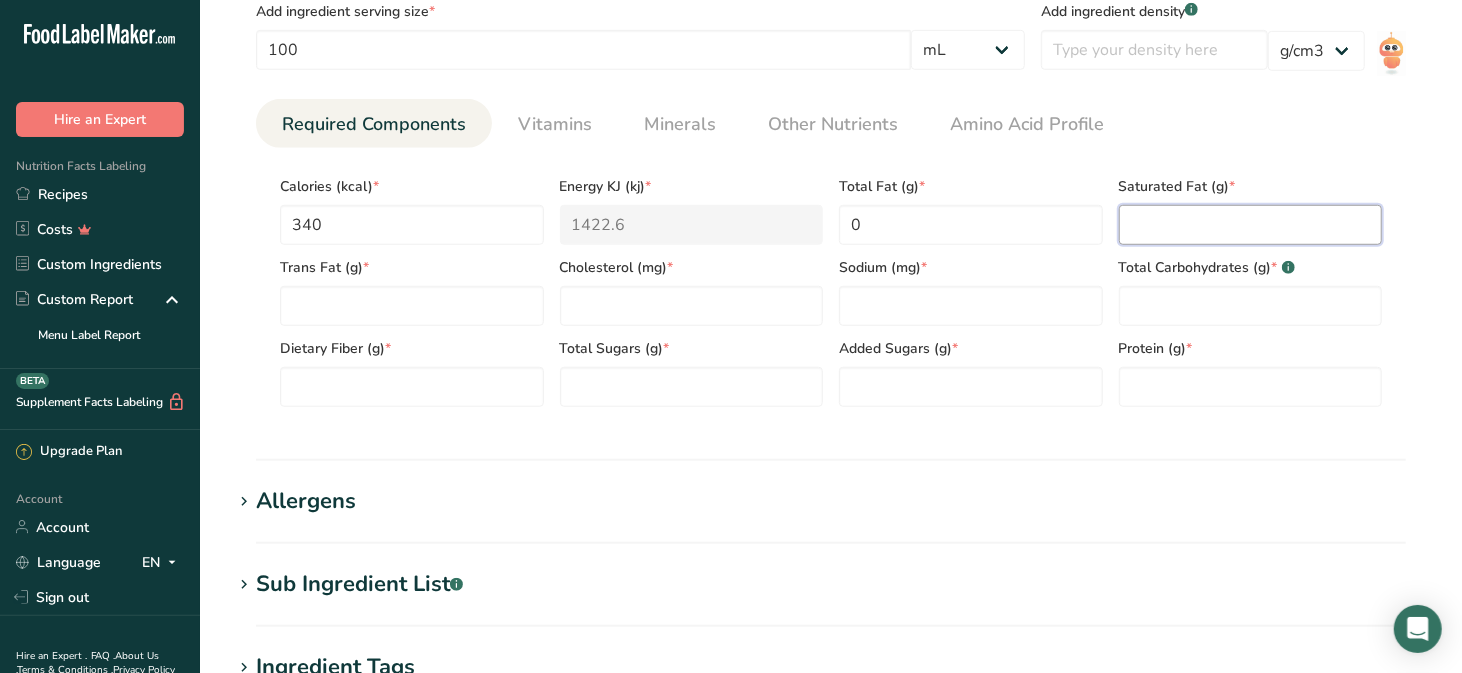 click at bounding box center (1251, 225) 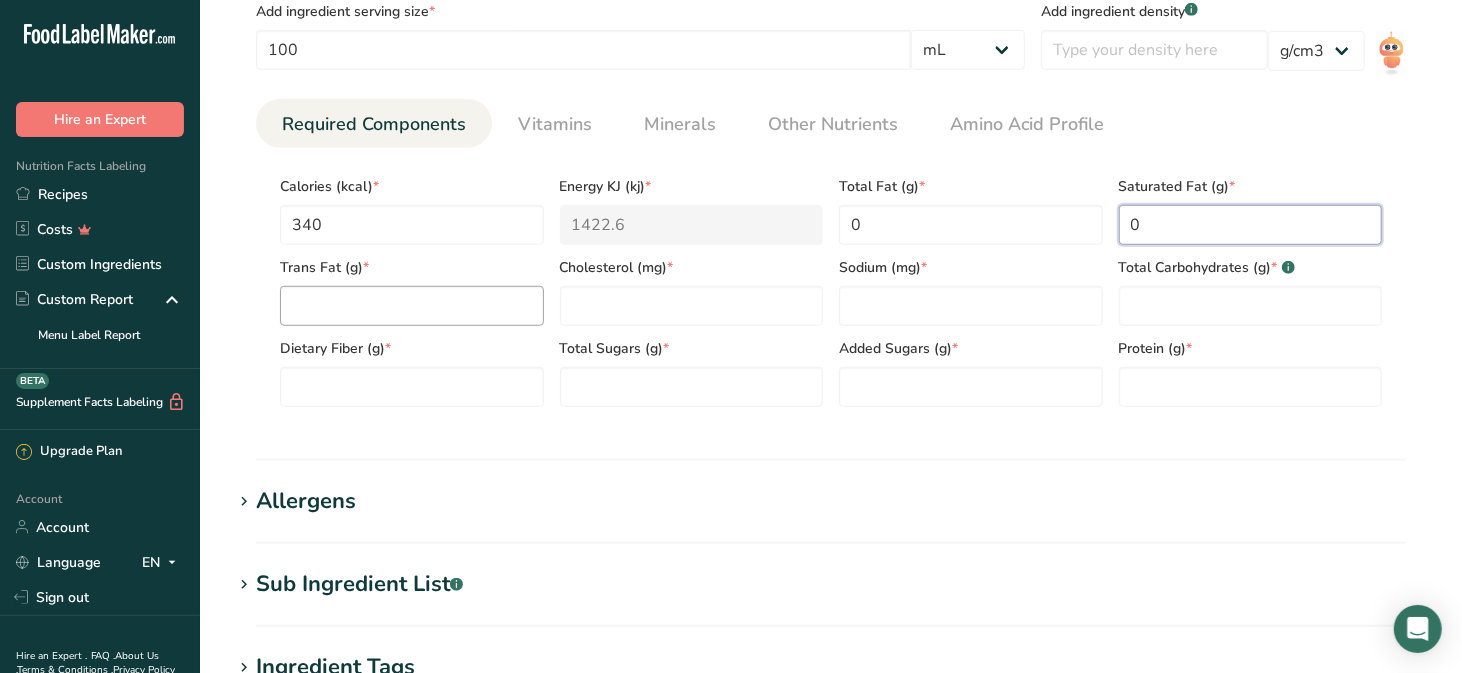 type on "0" 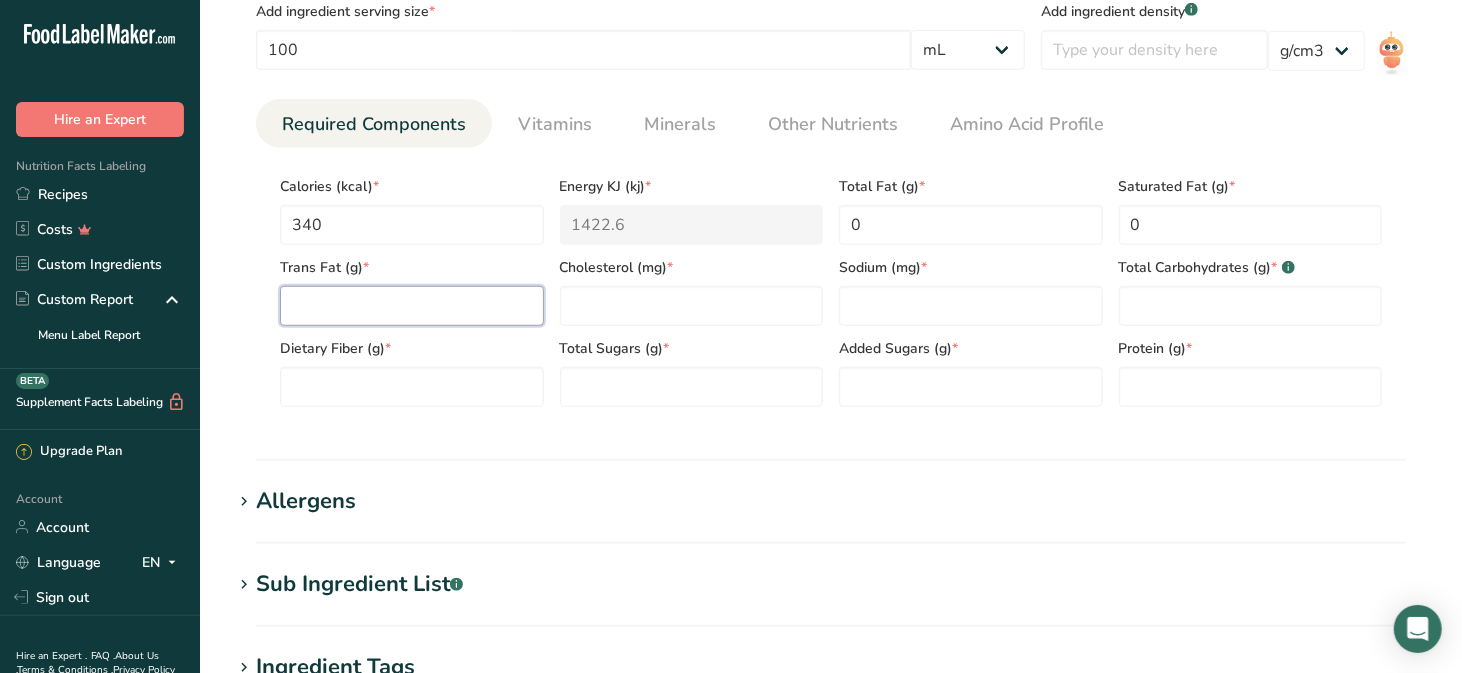 click at bounding box center (412, 306) 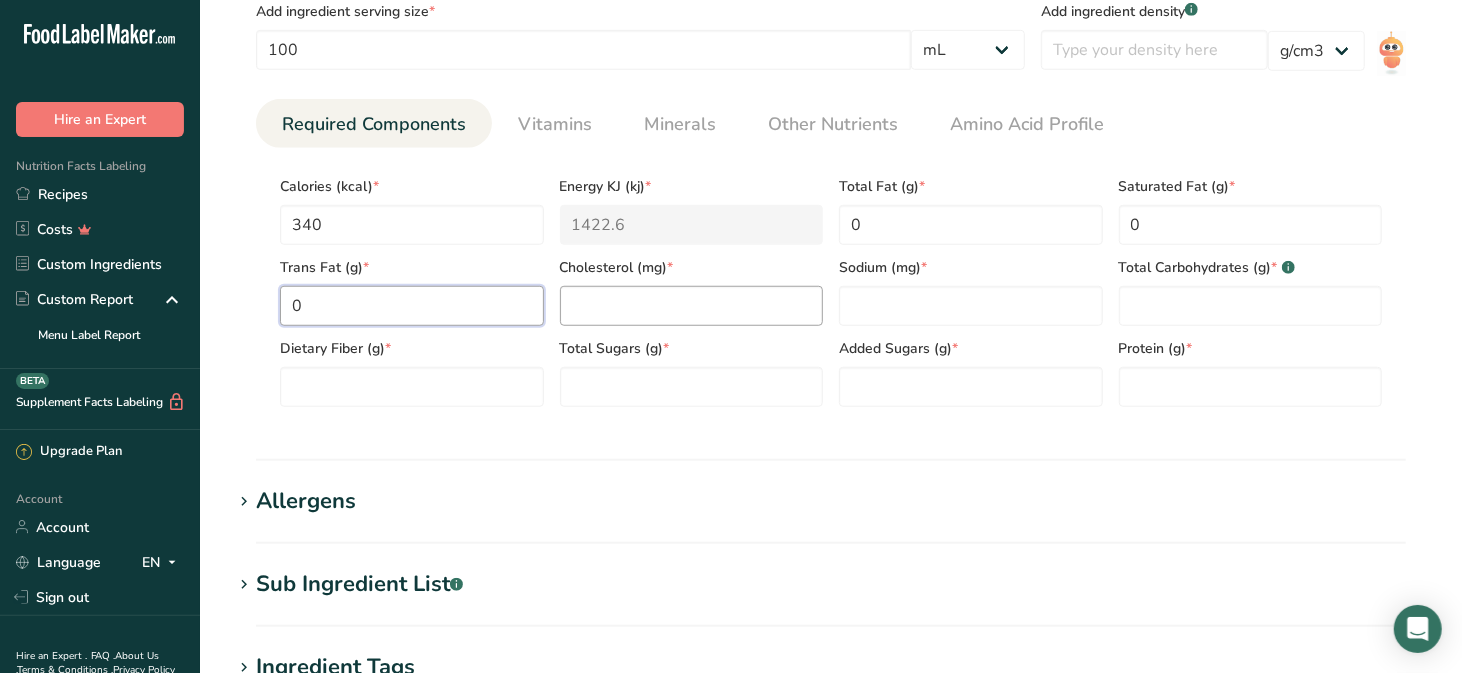 type on "0" 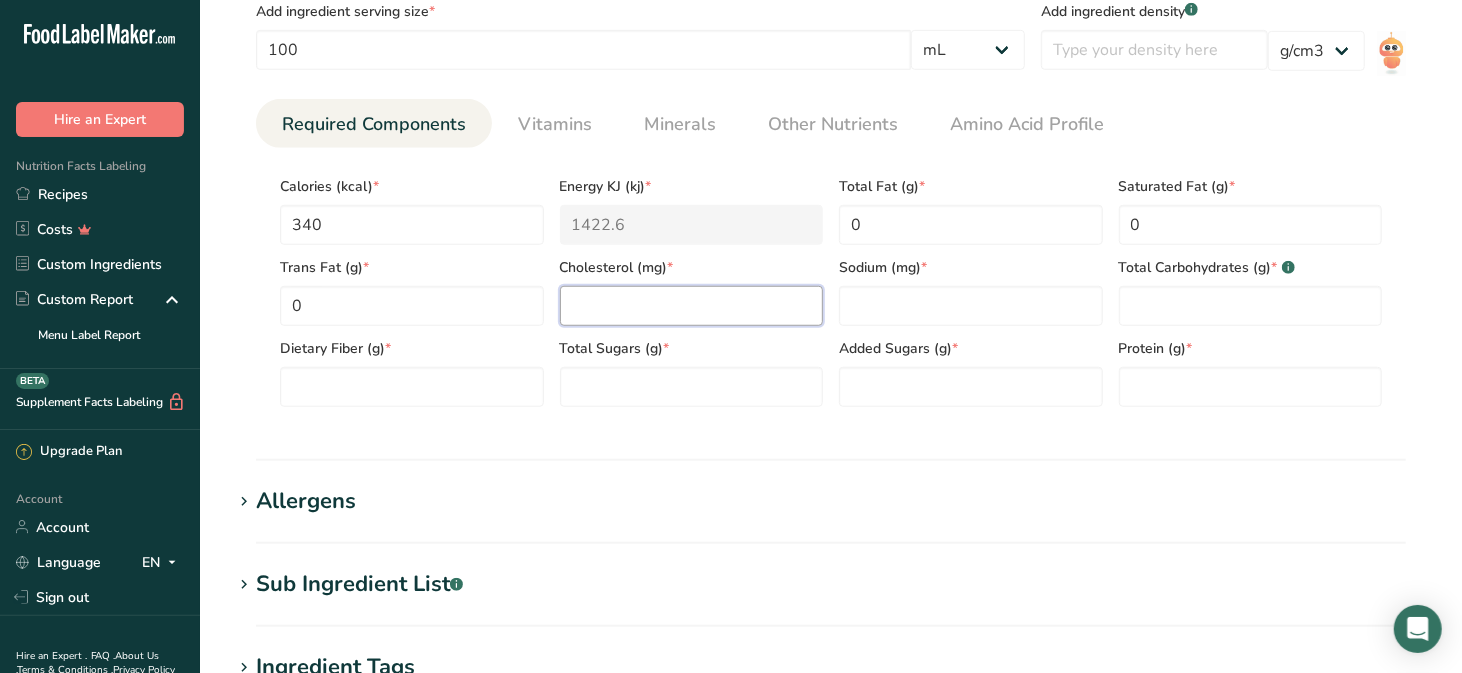 click at bounding box center [692, 306] 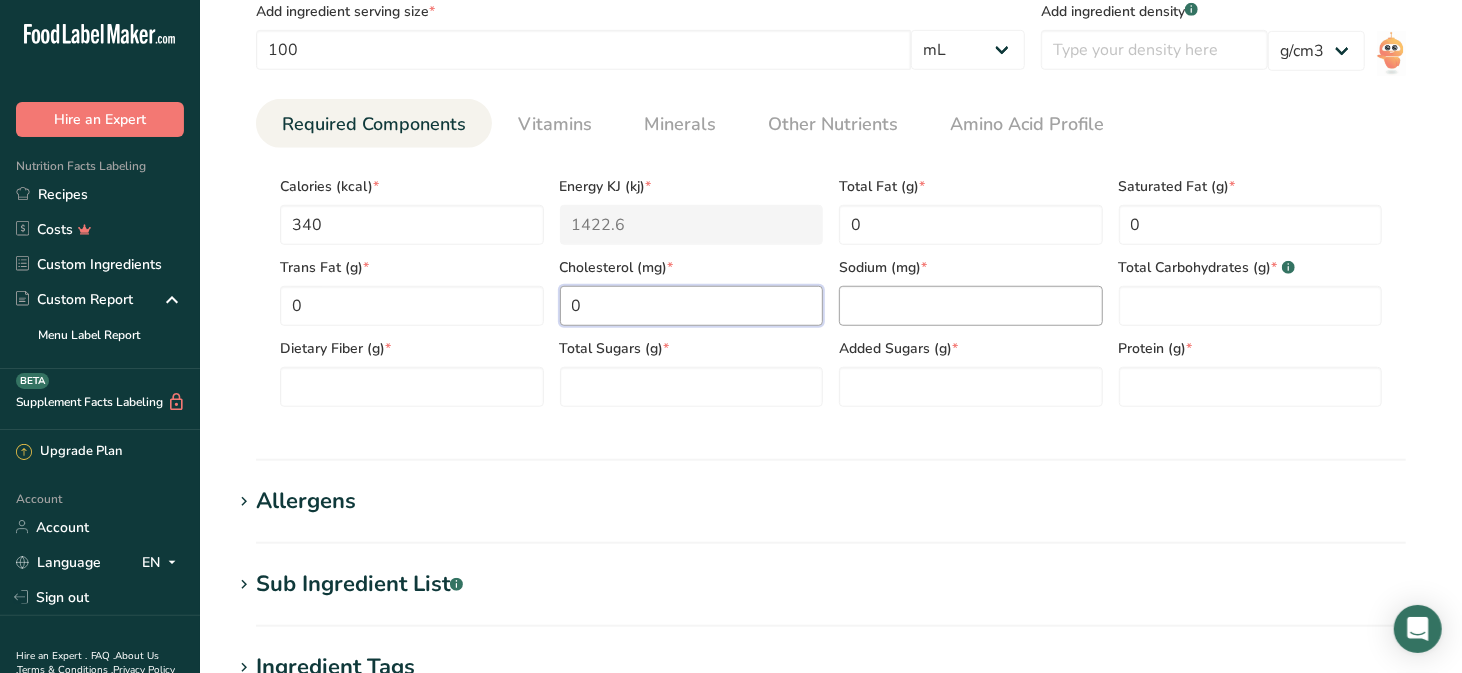 type on "0" 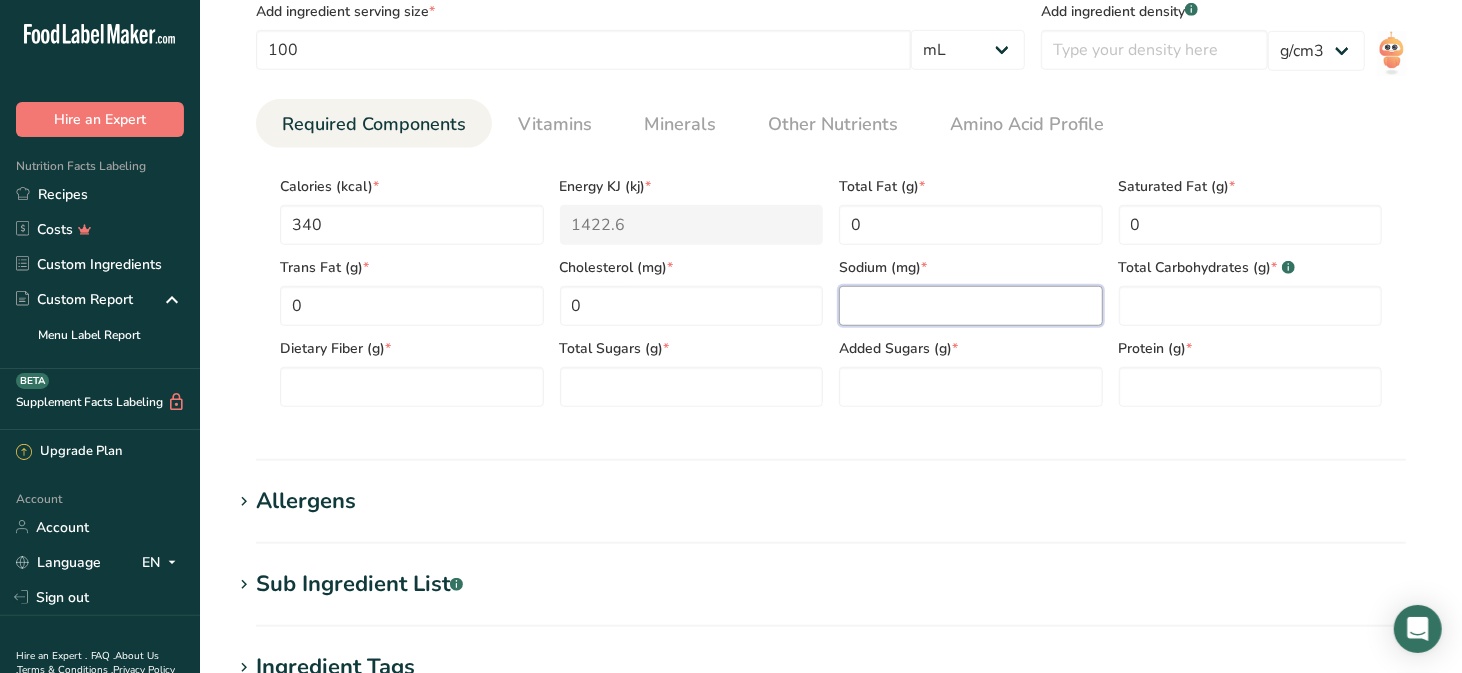 click at bounding box center [971, 306] 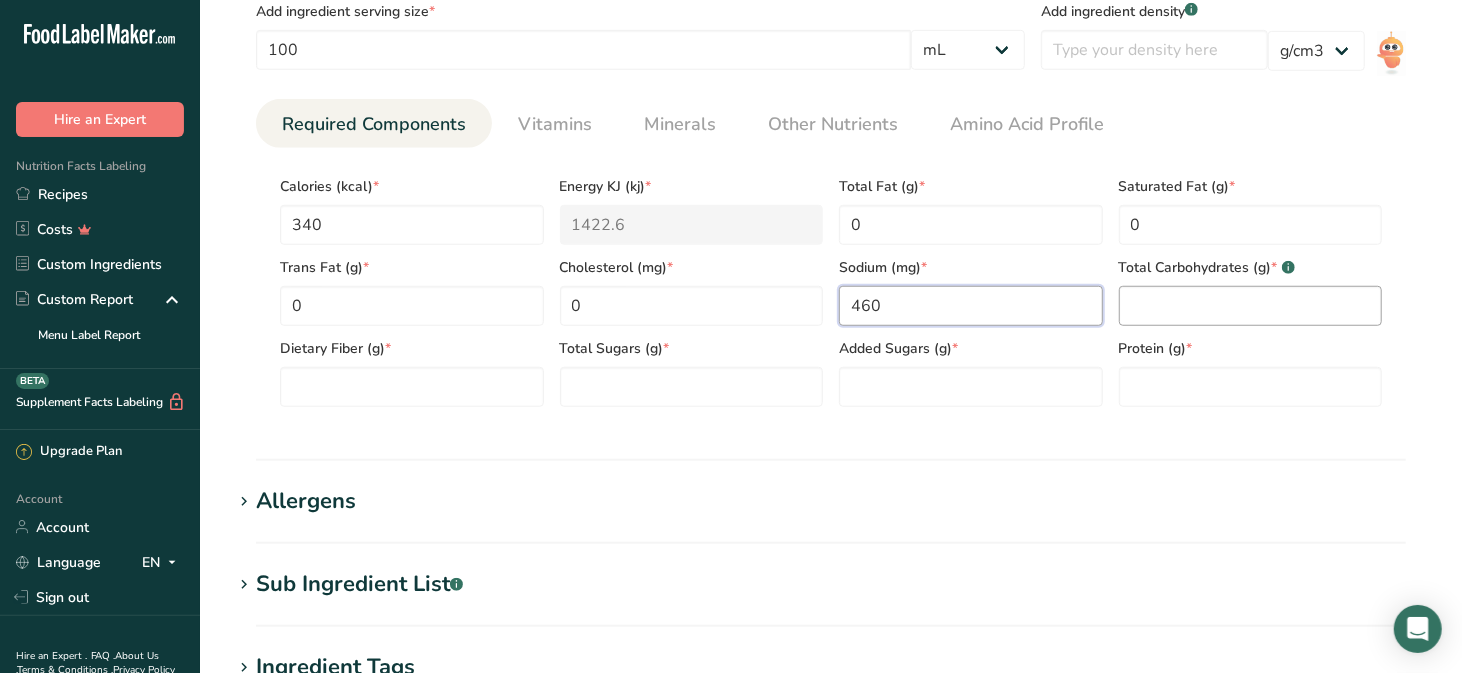 type on "460" 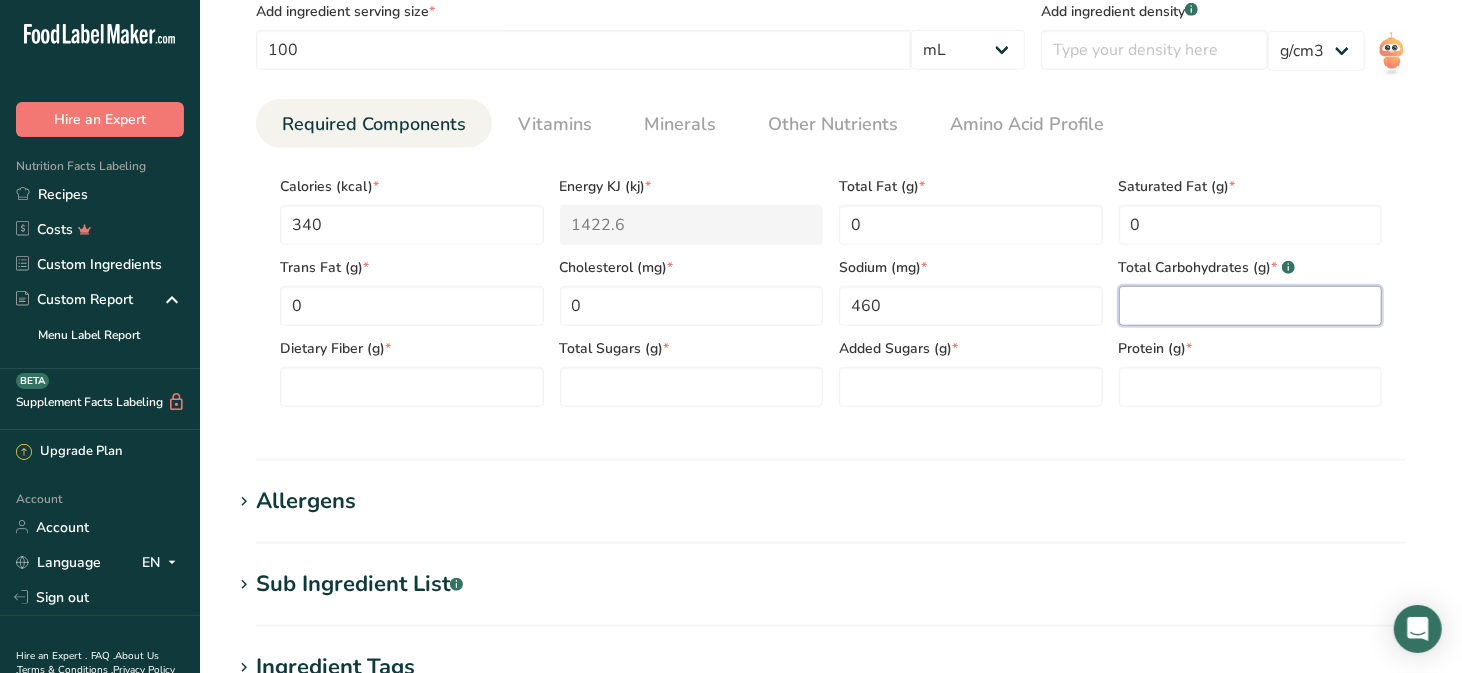 click at bounding box center [1251, 306] 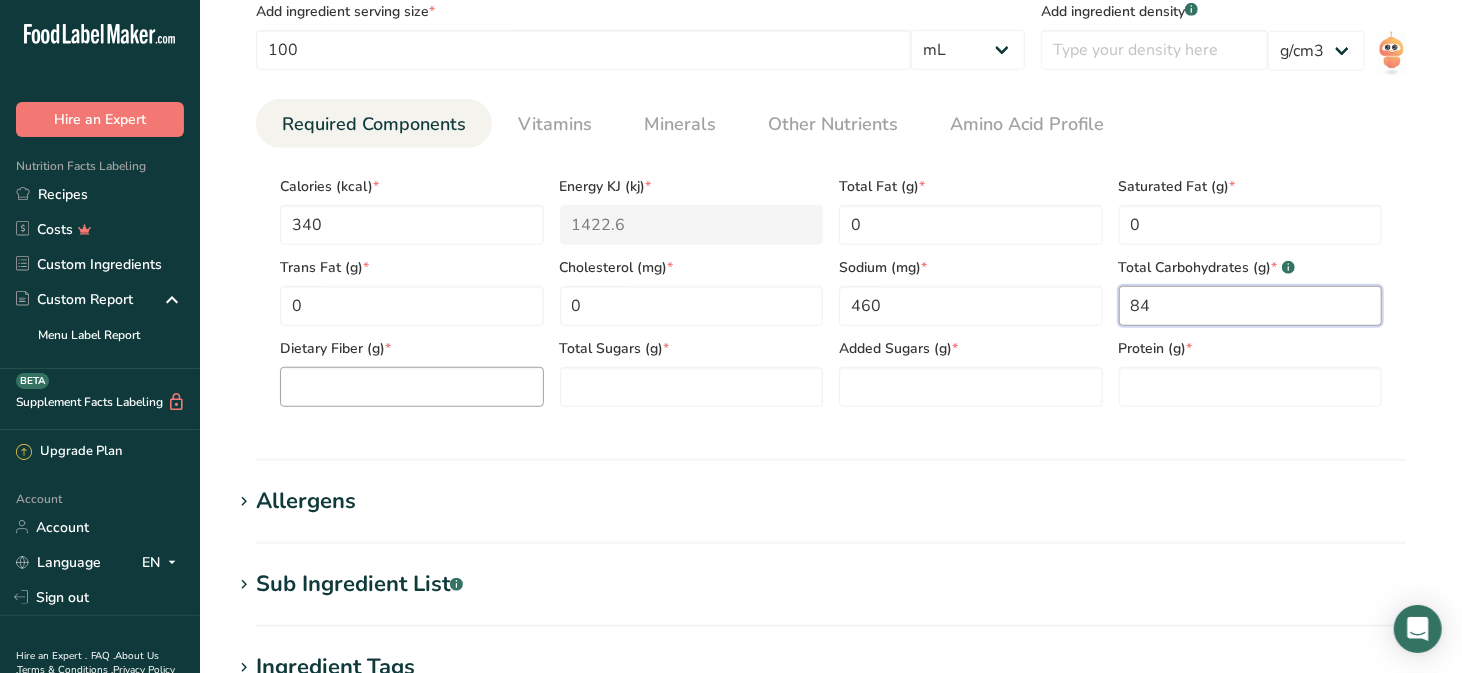 type on "84" 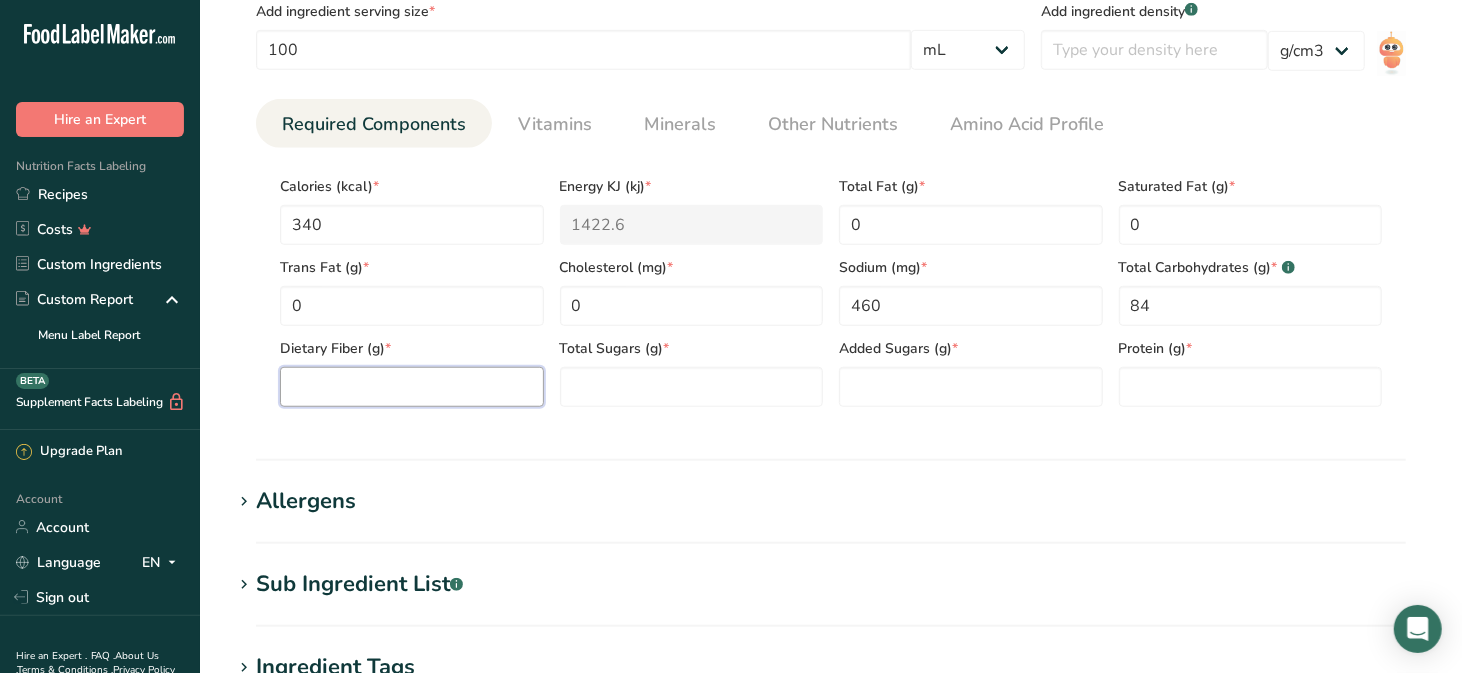 click at bounding box center (412, 387) 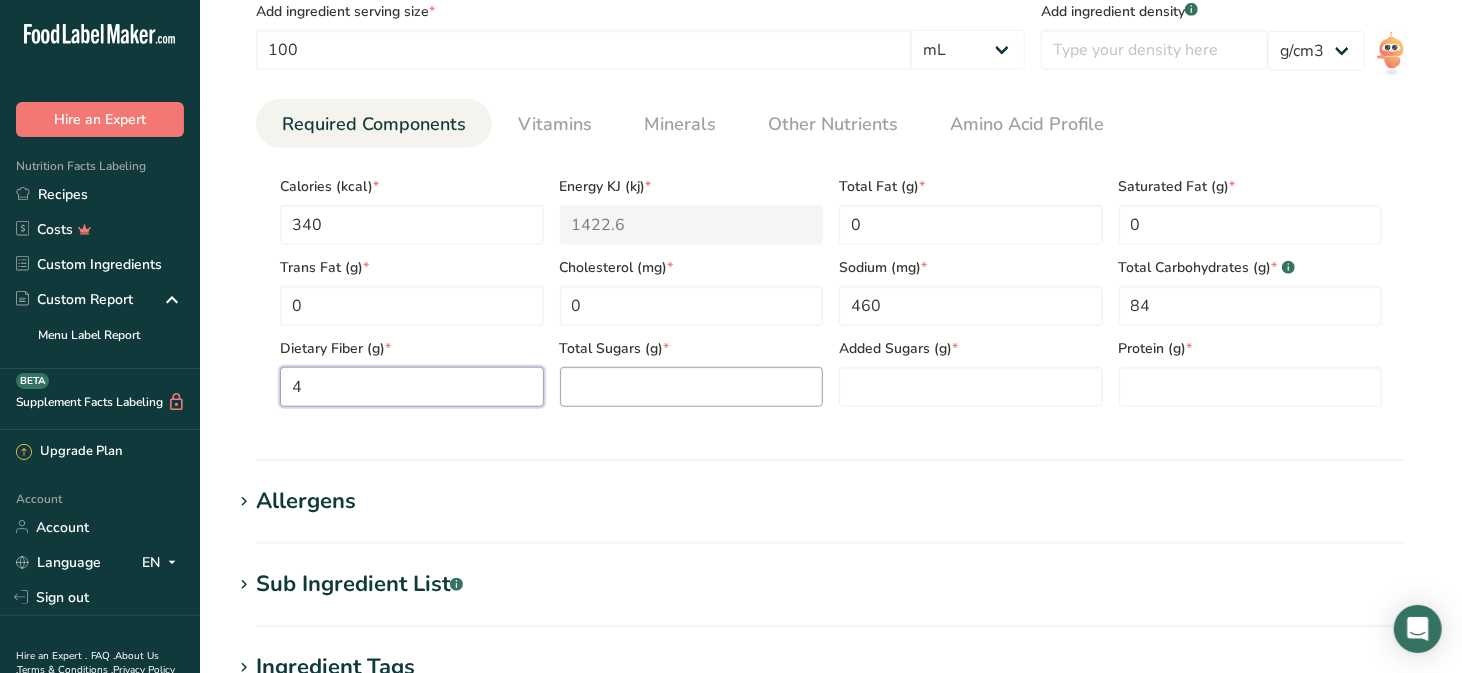type on "4" 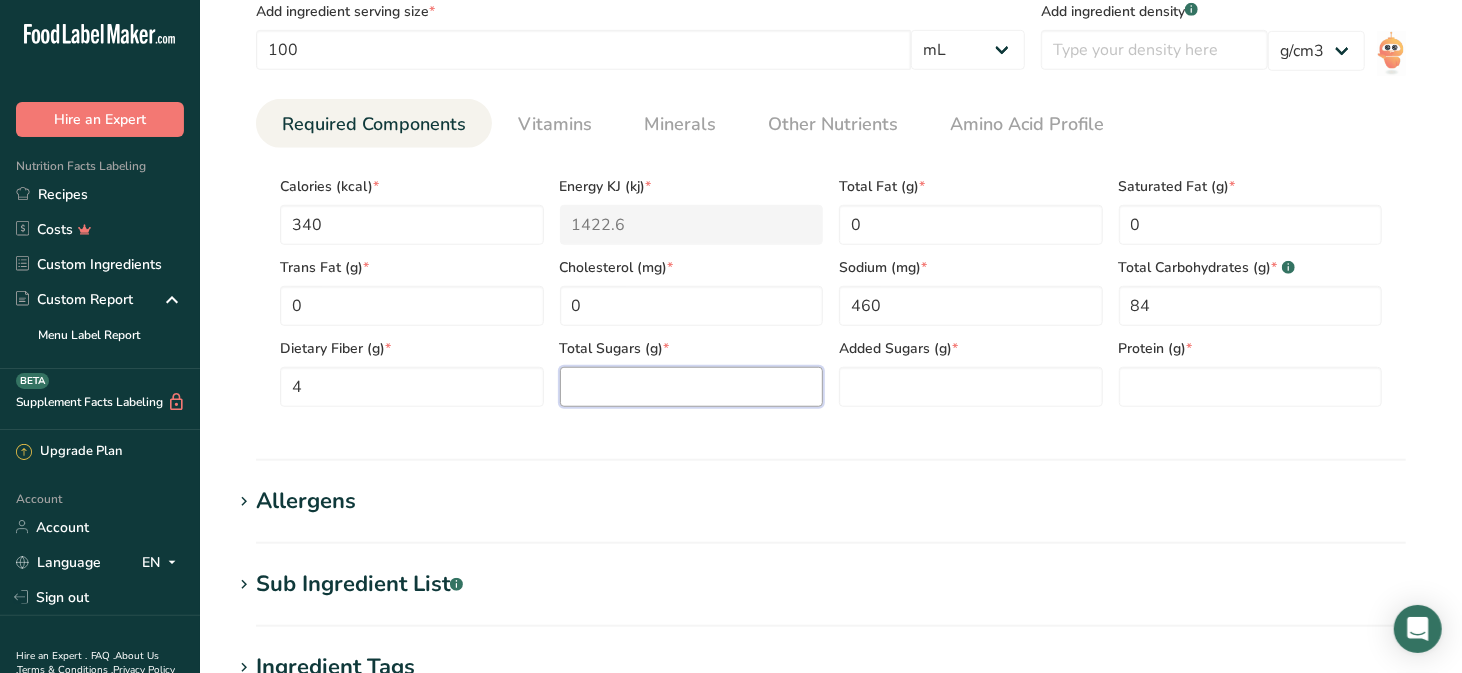 click at bounding box center (692, 387) 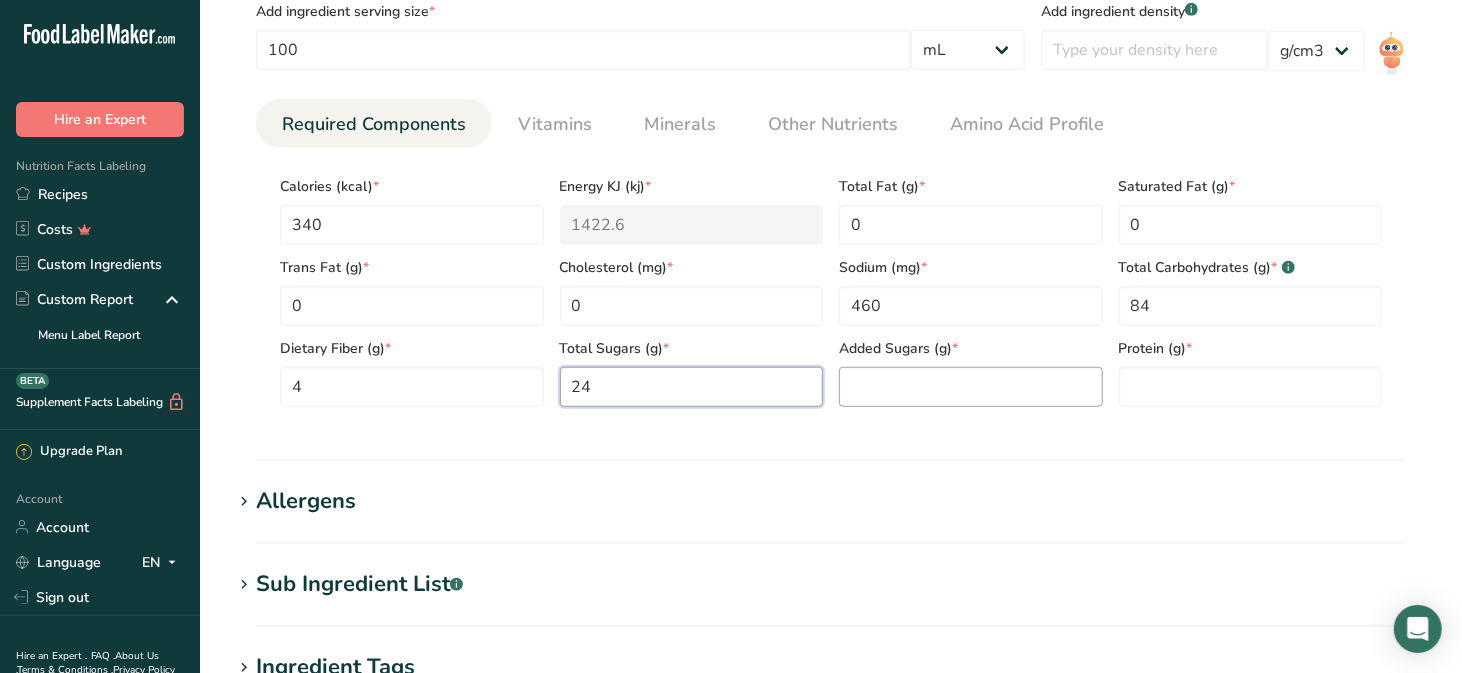 type on "24" 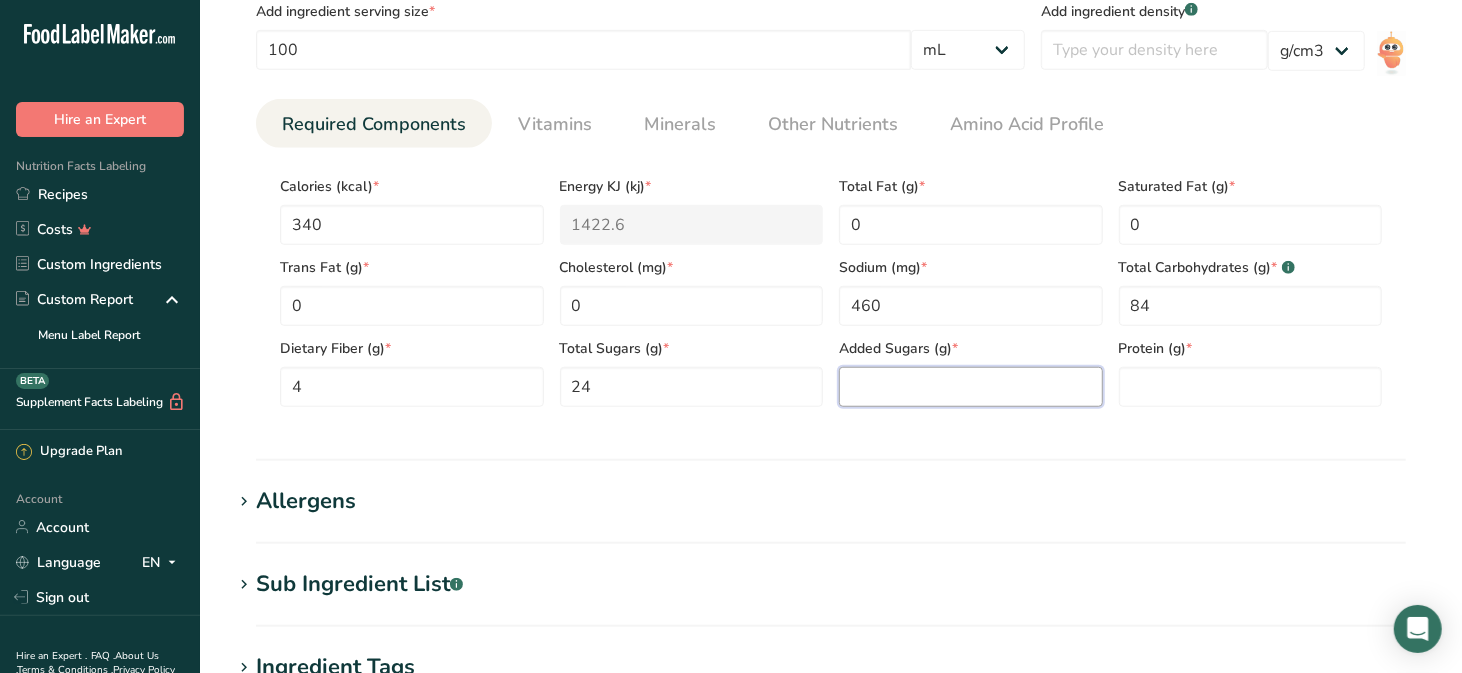 click at bounding box center (971, 387) 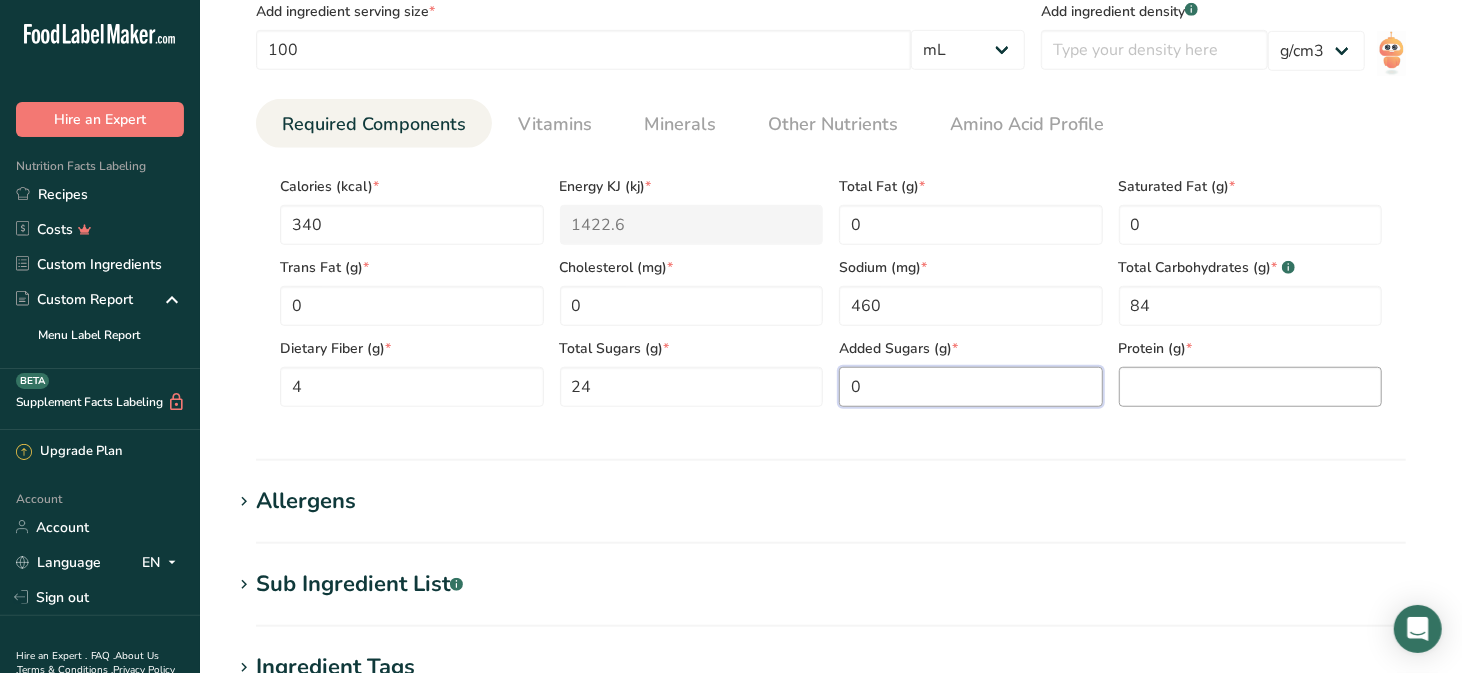 type on "0" 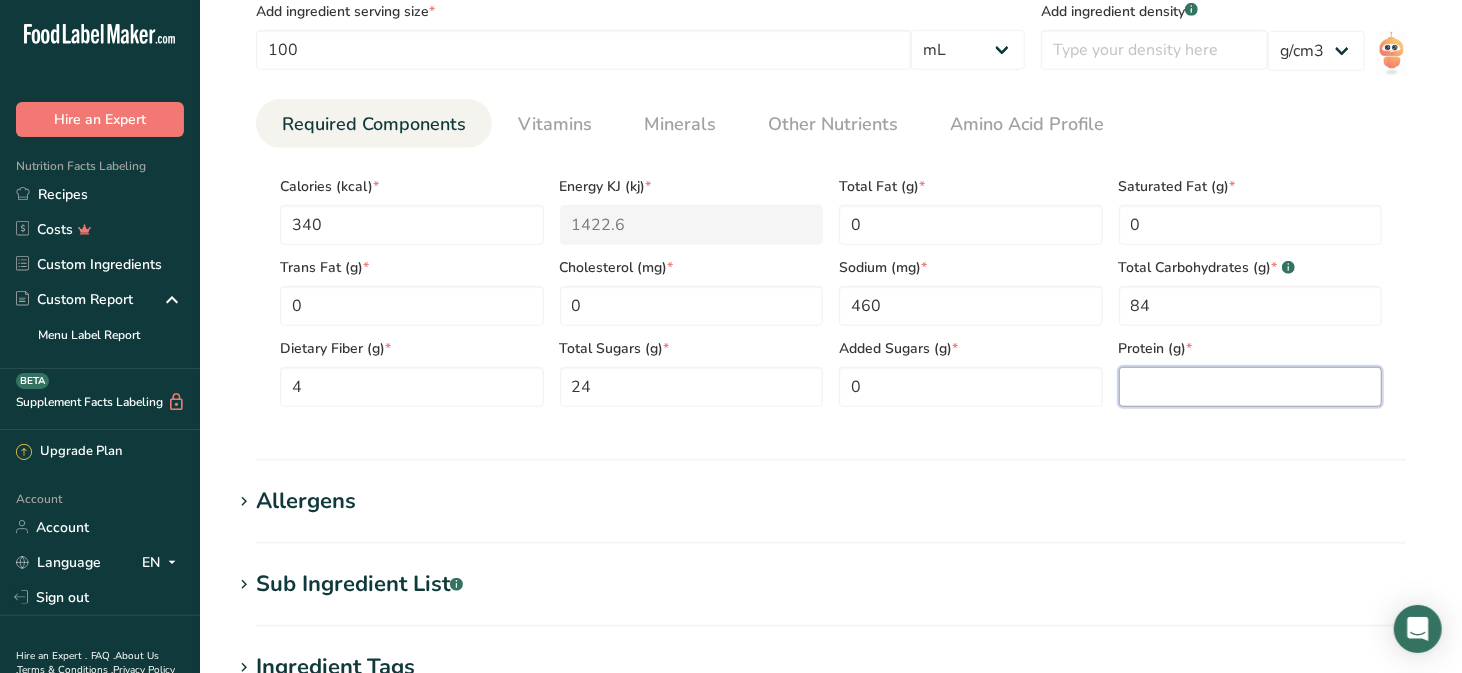 click at bounding box center (1251, 387) 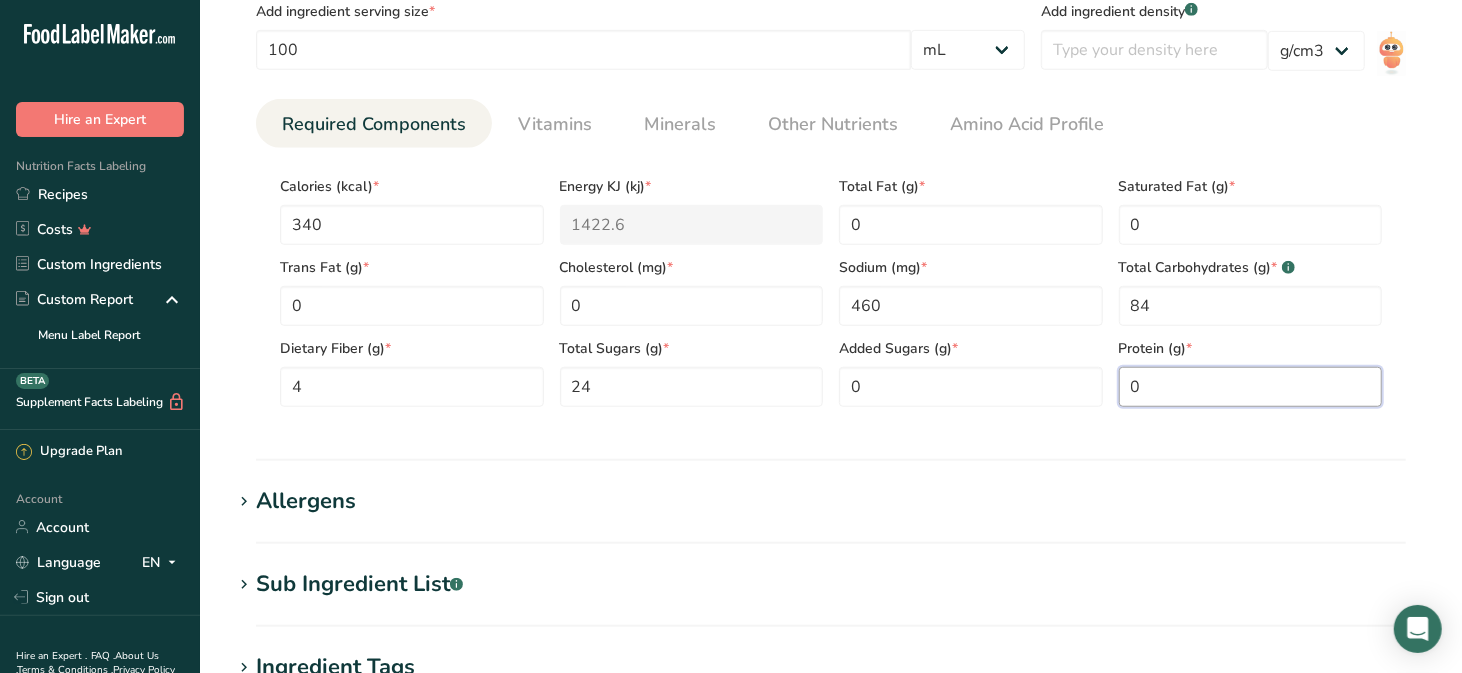 type on "0" 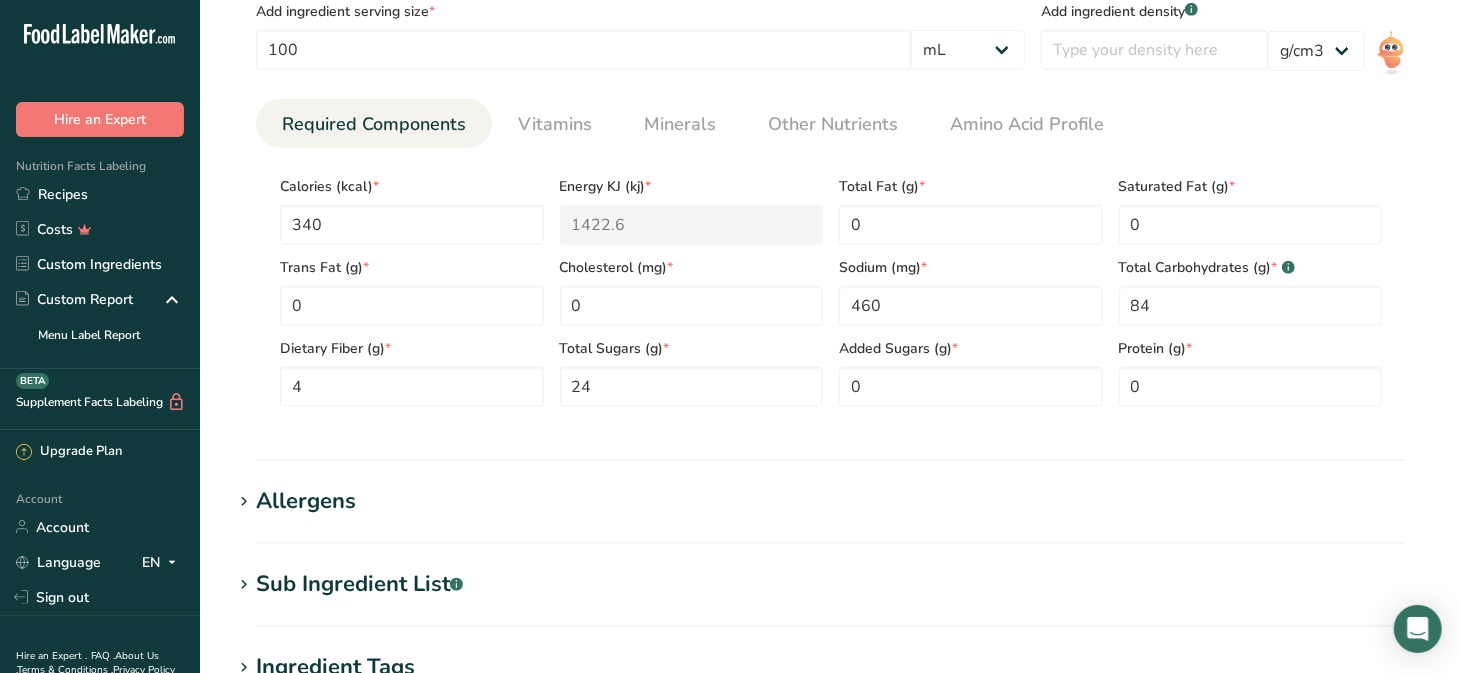 click on "Allergens" at bounding box center (831, 501) 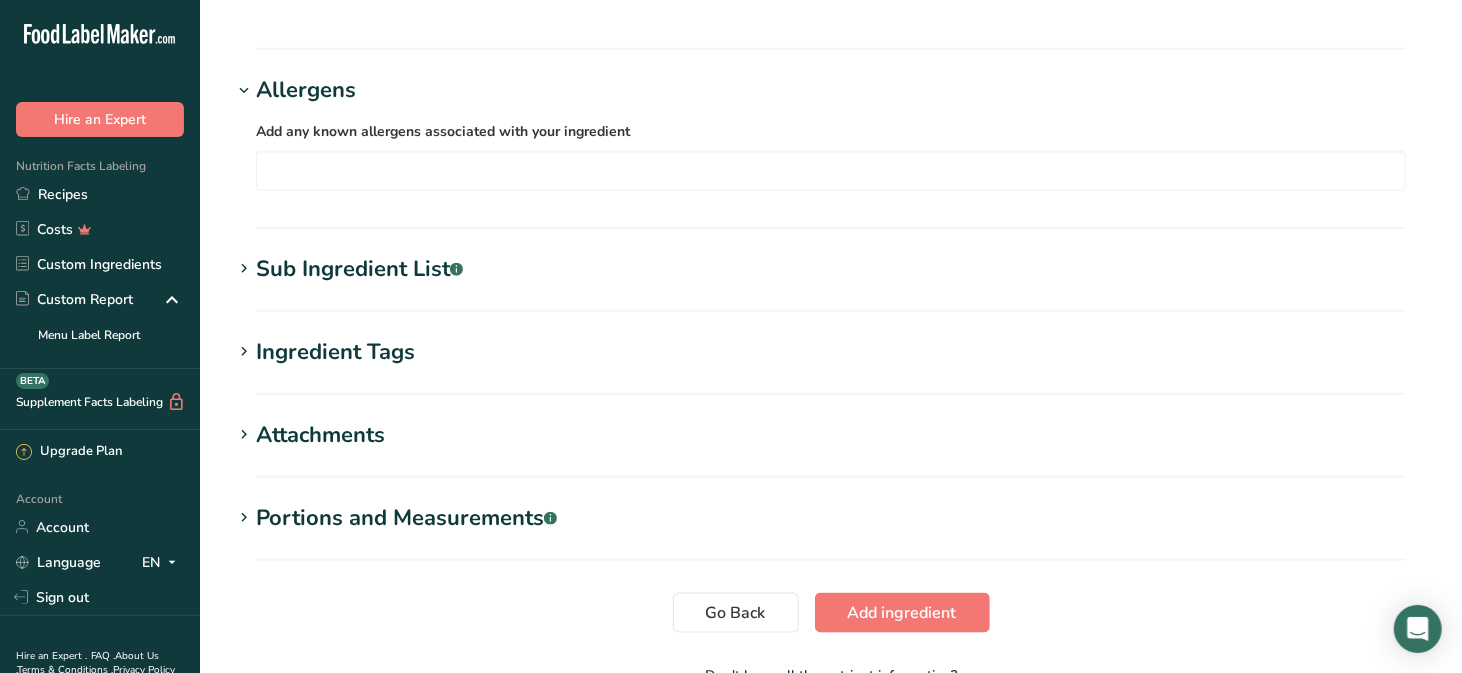scroll, scrollTop: 1266, scrollLeft: 0, axis: vertical 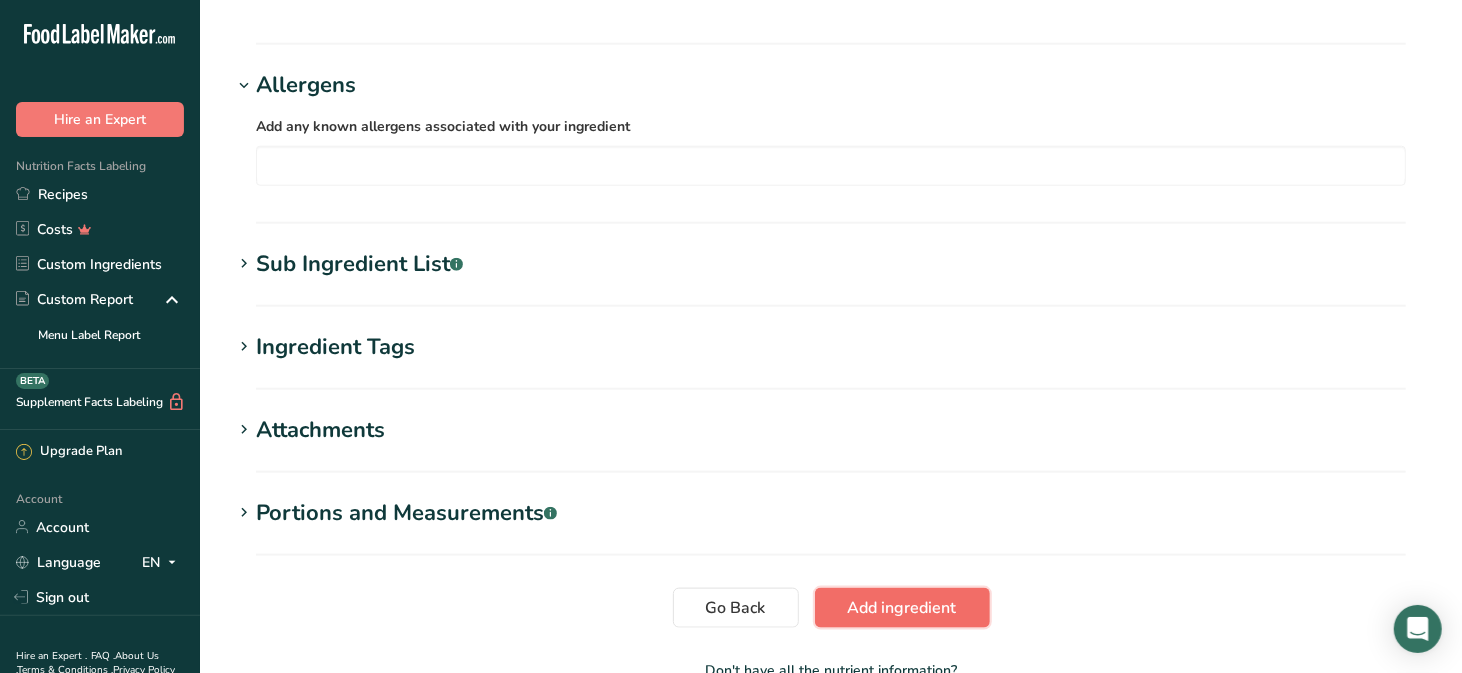 click on "Add ingredient" at bounding box center [902, 608] 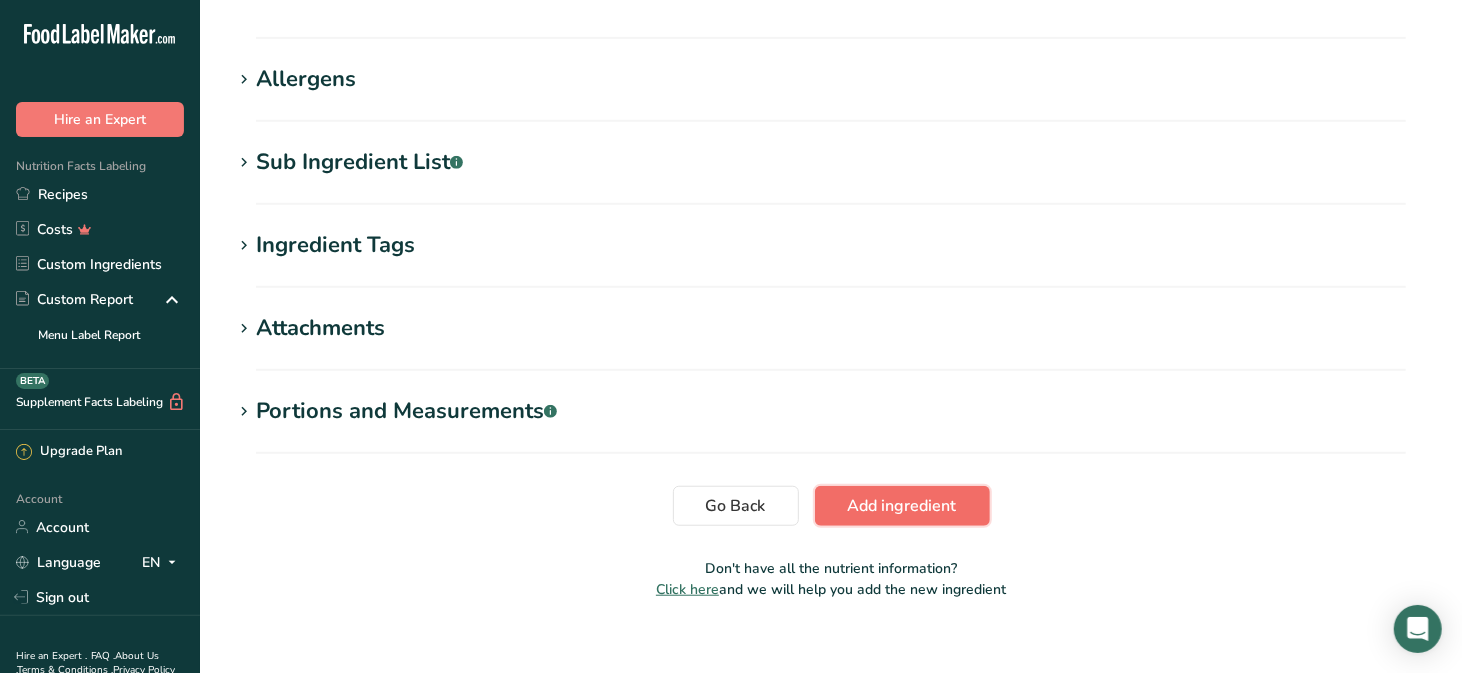 scroll, scrollTop: 775, scrollLeft: 0, axis: vertical 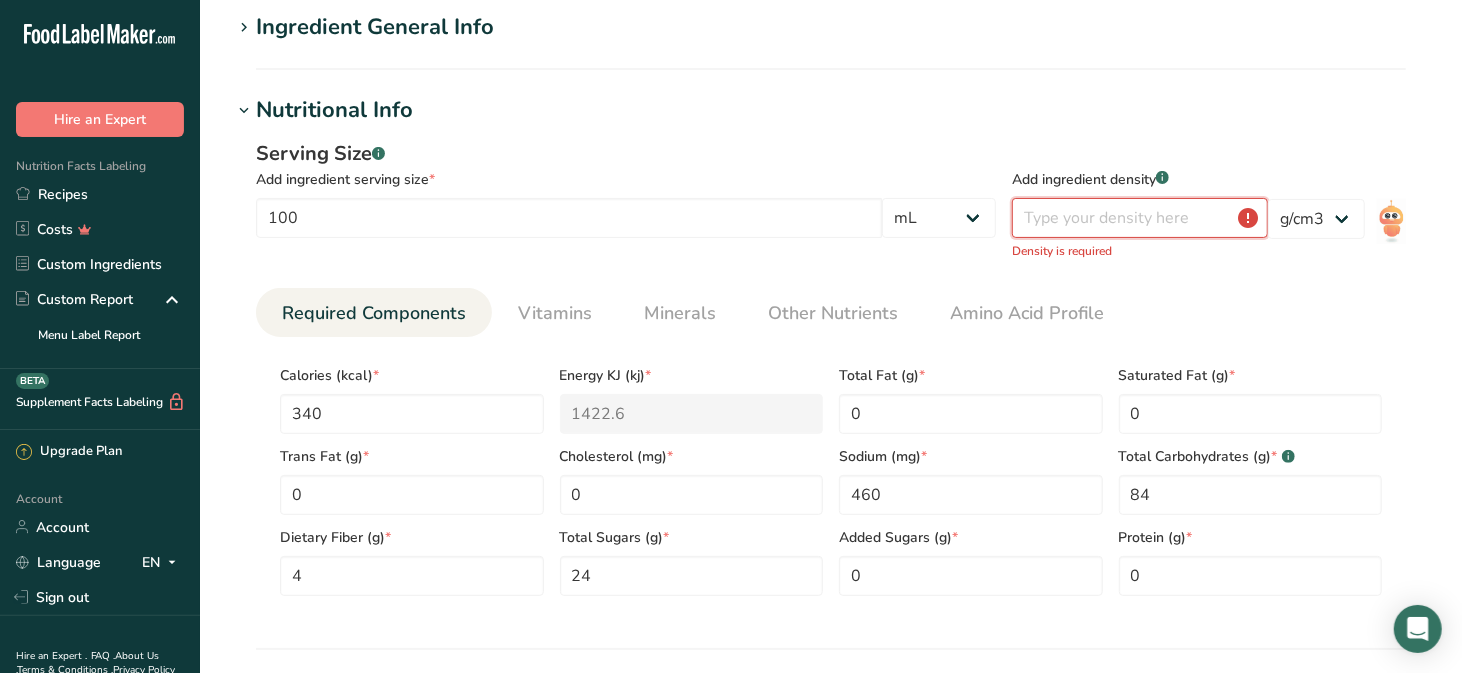 click at bounding box center [1140, 218] 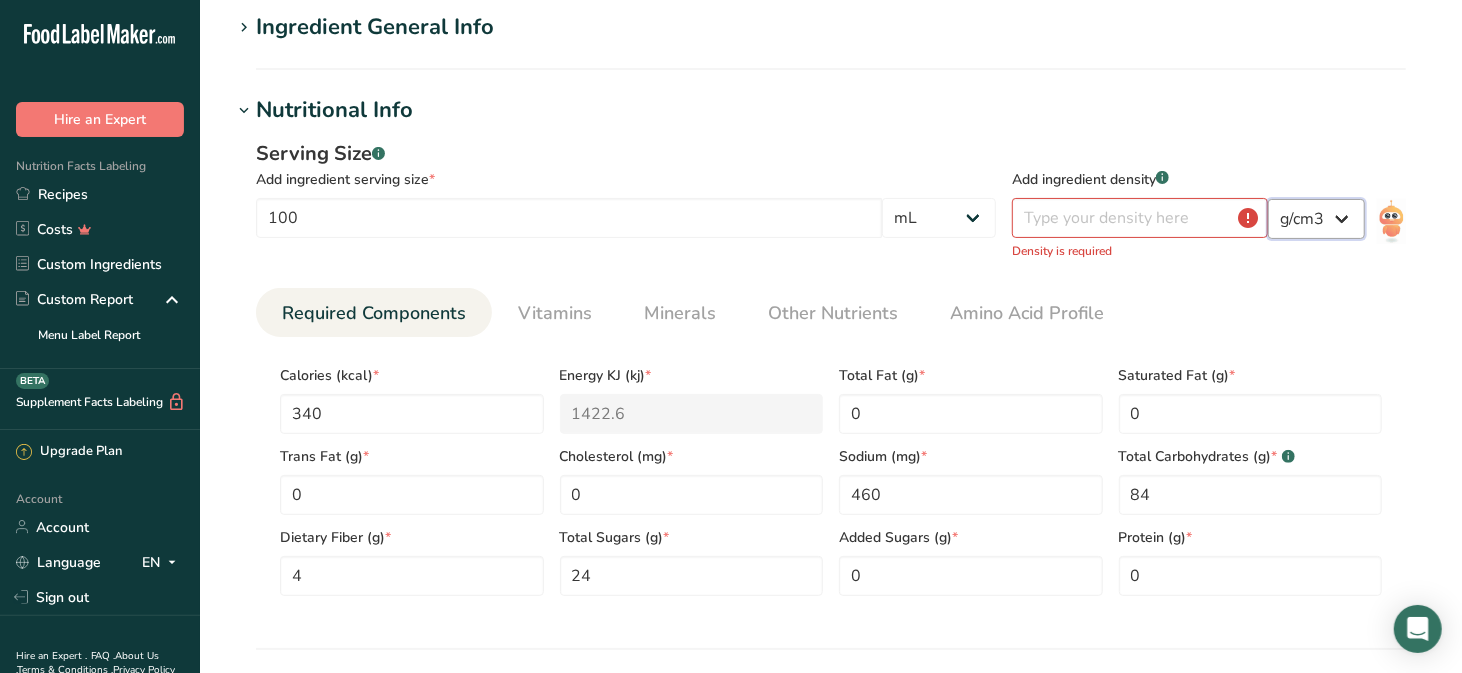 click on "lb/ft3
g/cm3" at bounding box center [1316, 219] 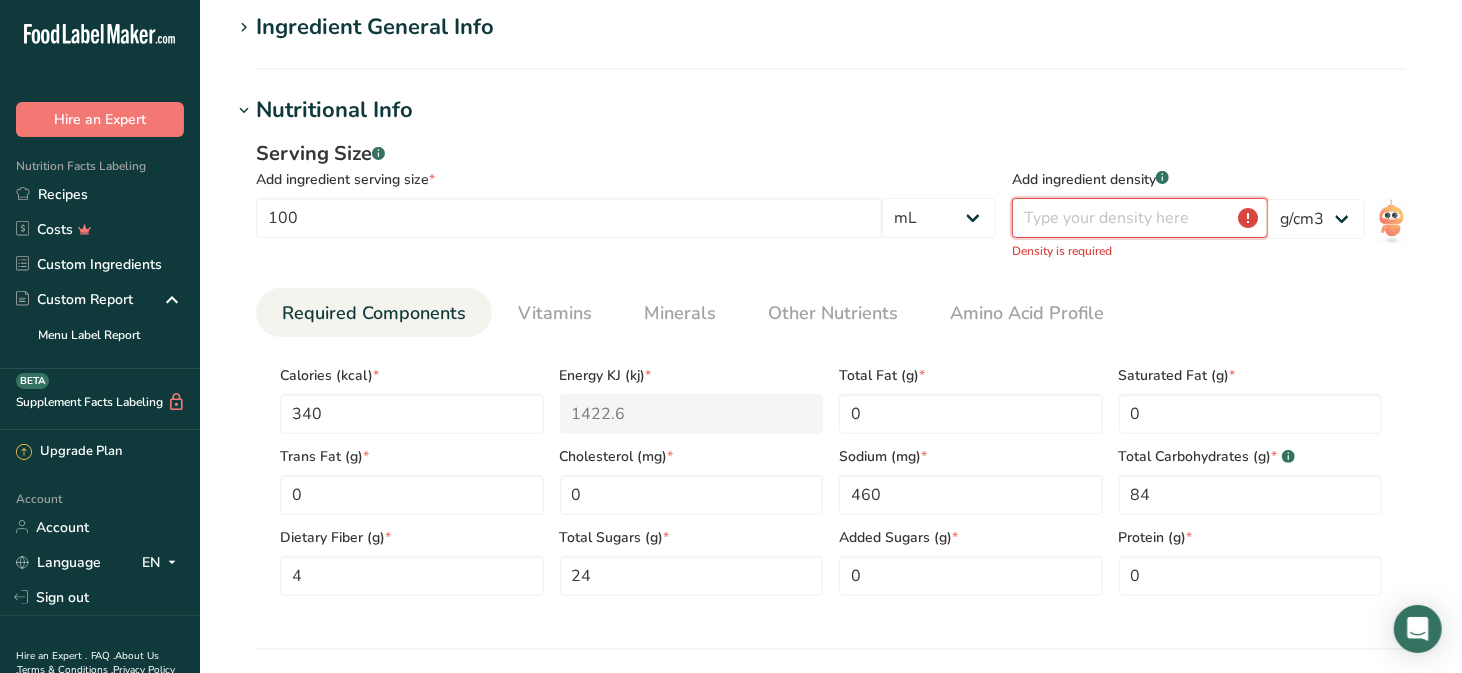 click at bounding box center (1140, 218) 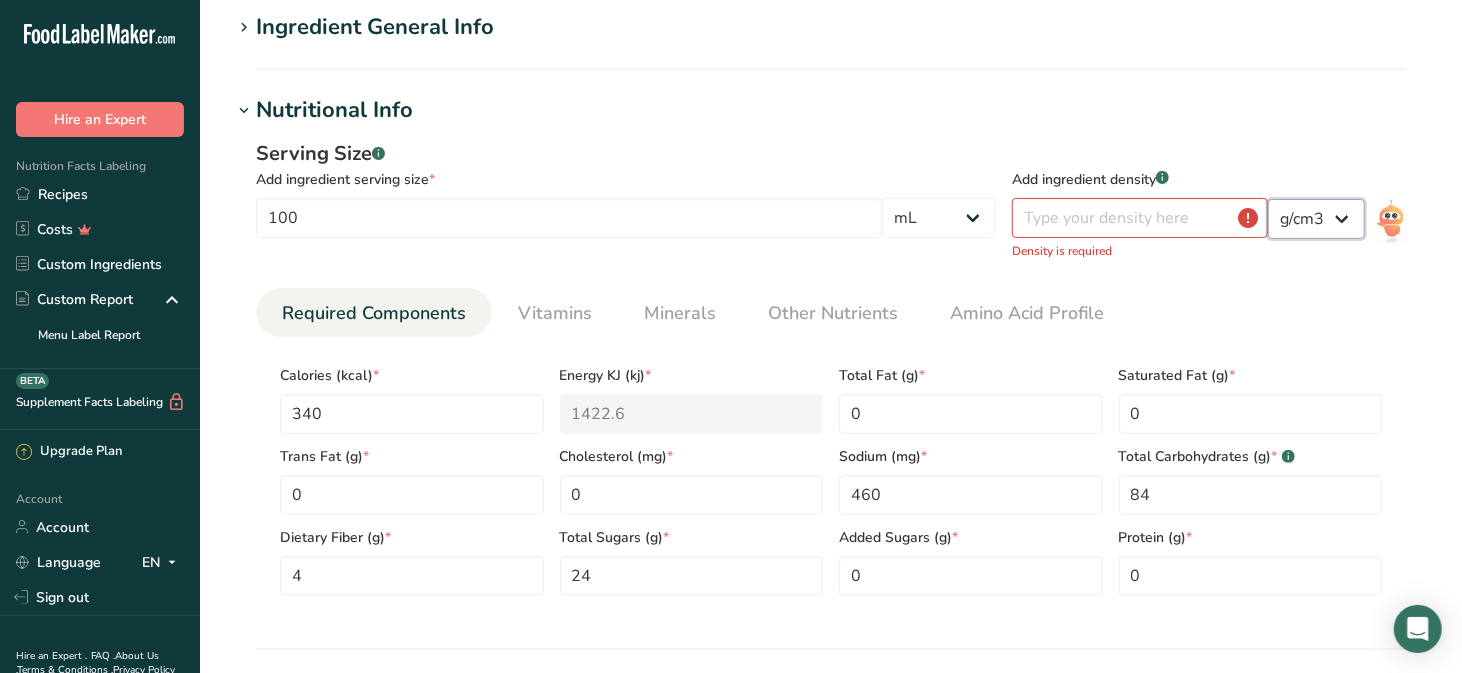 click on "lb/ft3
g/cm3" at bounding box center (1316, 219) 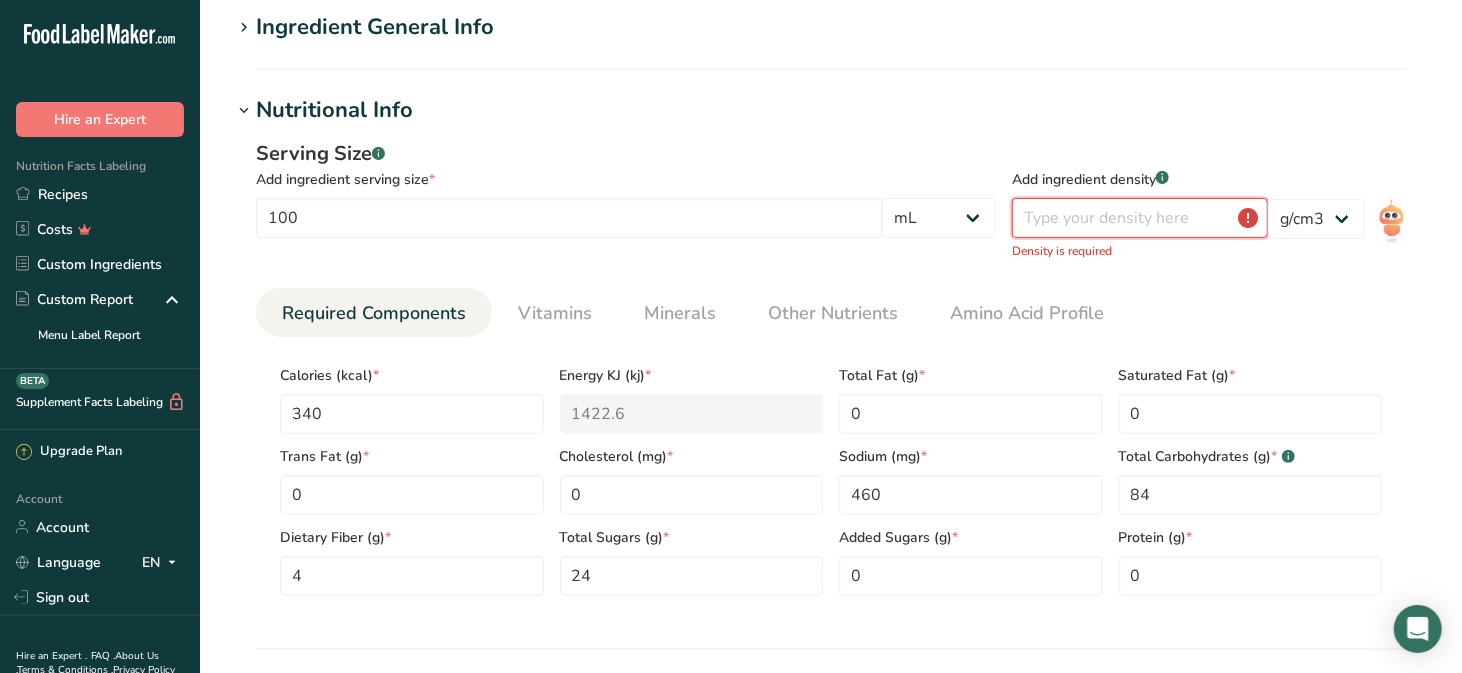 click at bounding box center [1140, 218] 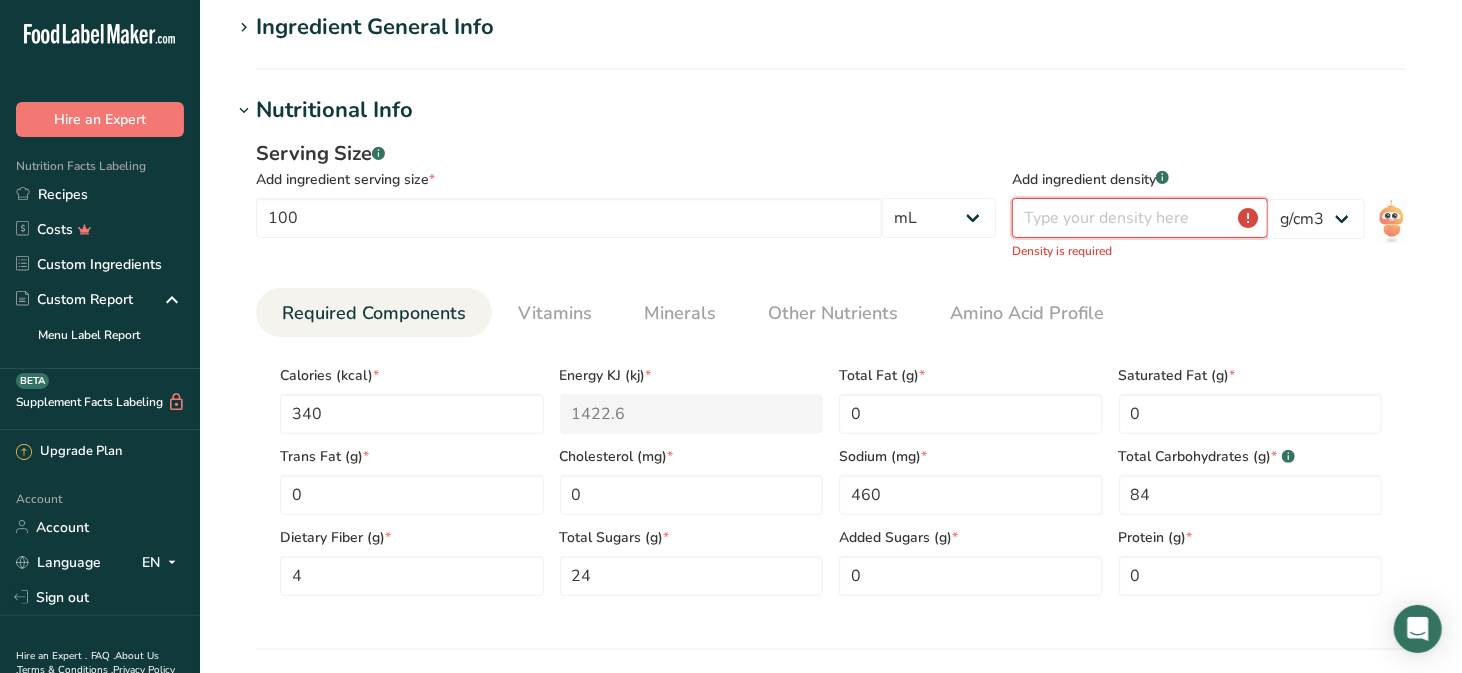 click at bounding box center (1140, 218) 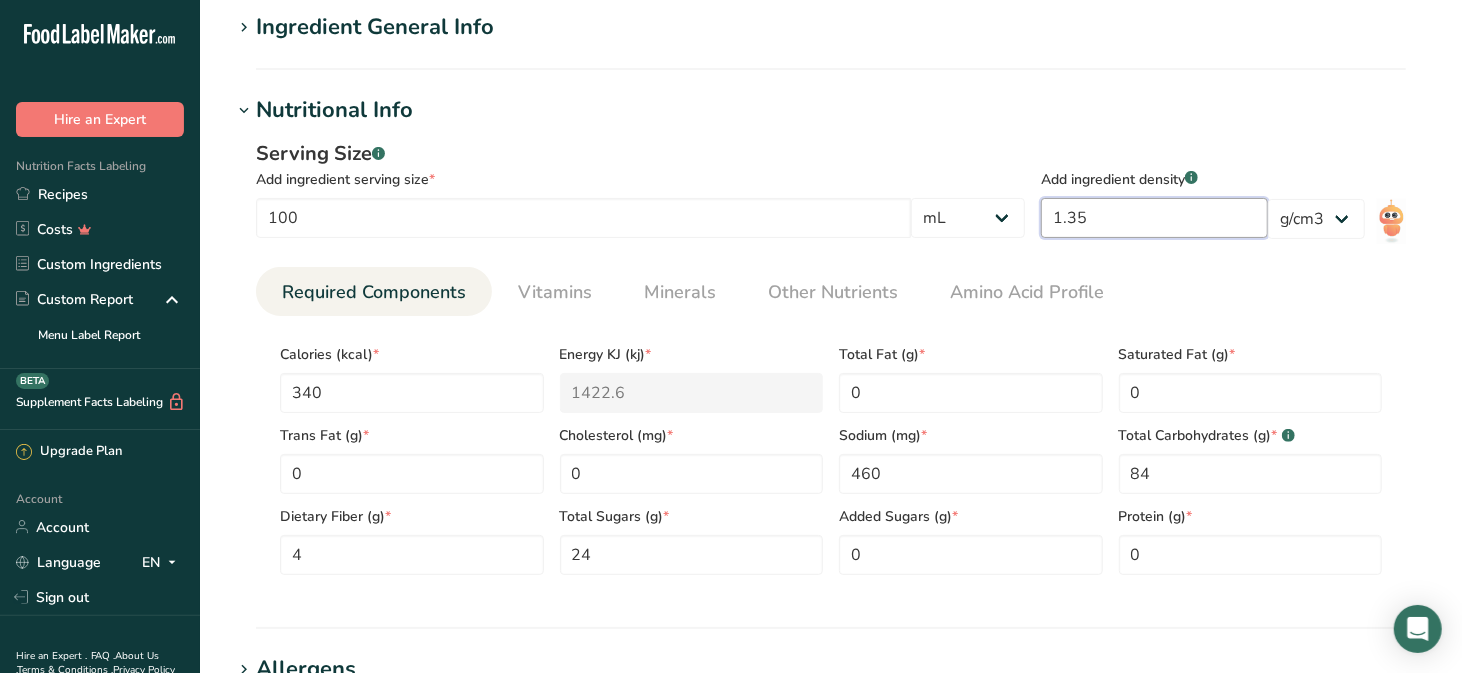 type on "1.35" 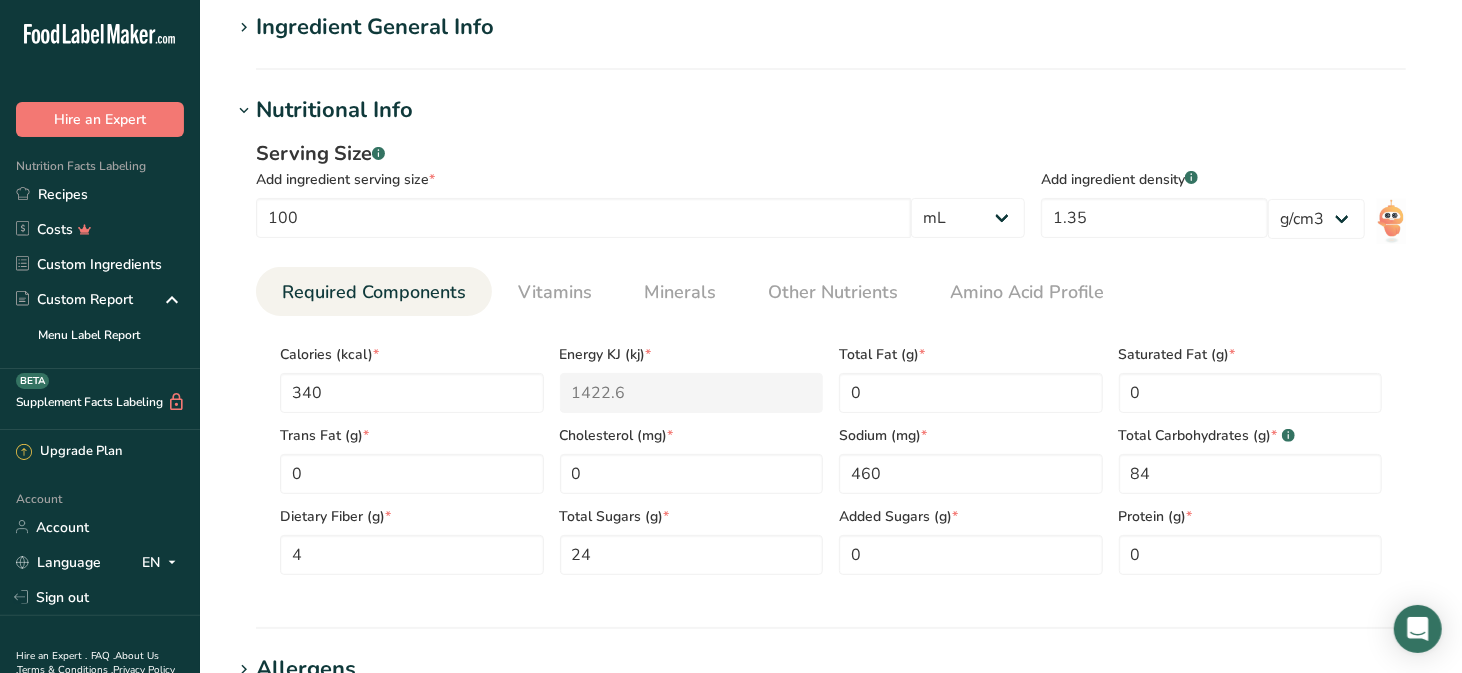 click on "Add new ingredient
Ingredient Spec Sheet
.a-a{fill:#347362;}.b-a{fill:#fff;}
Upload an ingredient spec sheet or an image of a nutrition label, and our AI assistant will automatically fill-in the nutrients.
Drop your files here or click to upload
Maximum file size is 5MB
Ingredient General Info
Ingredient Name *
Translate
[PRODUCT_NAME]
Ingredient Common Name
.a-a{fill:#347362;}.b-a{fill:#fff;}
Translate
[PRODUCT_NAME]
Ingredient code
.a-a{fill:#347362;}.b-a{fill:#fff;}   [NUMBER]
Ingredient Category *
Custom User Ingredient
Standard Categories" at bounding box center [831, 528] 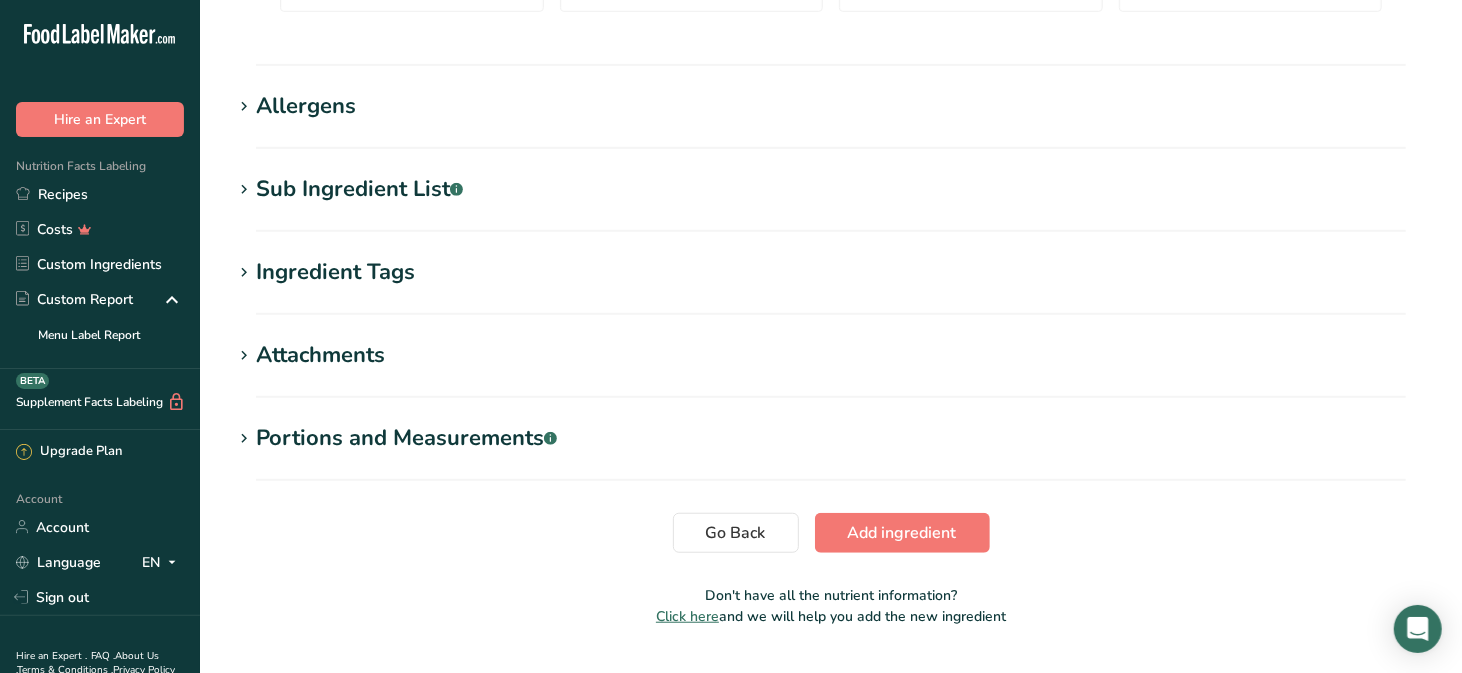 scroll, scrollTop: 735, scrollLeft: 0, axis: vertical 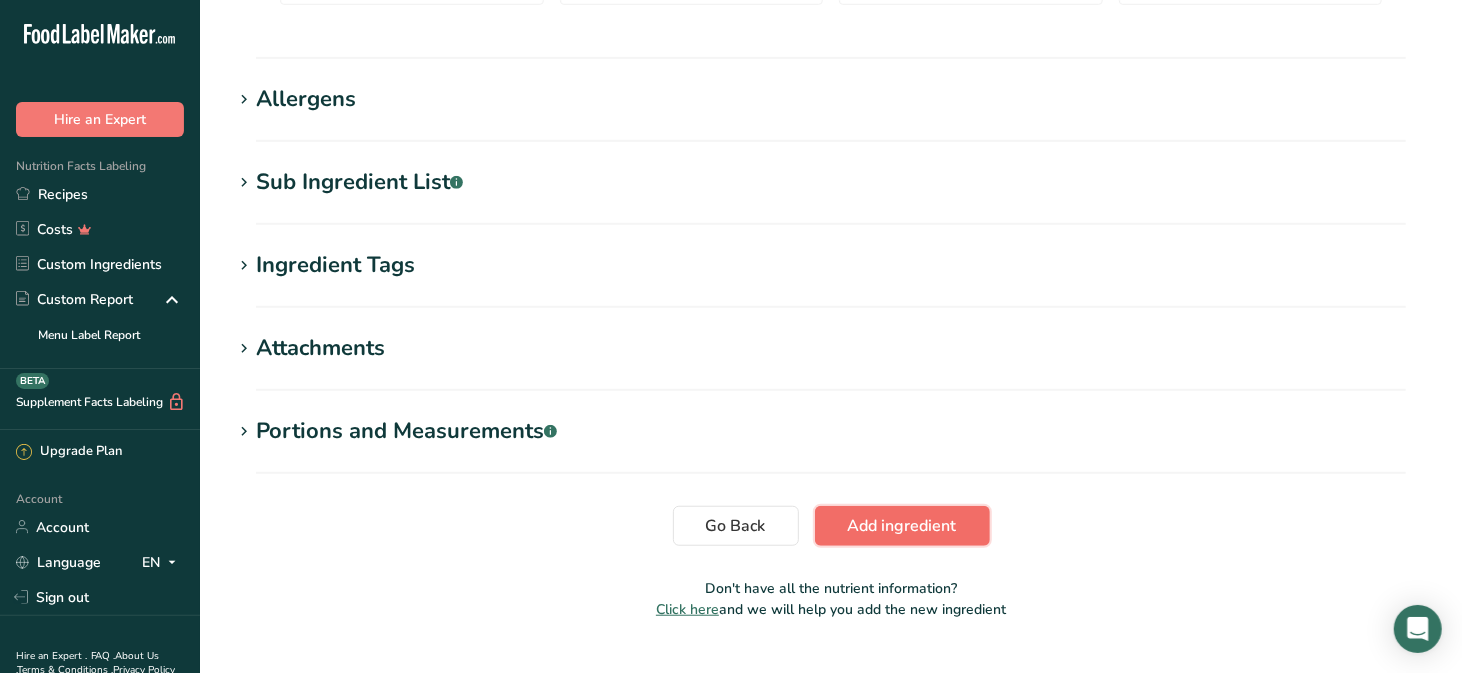 click on "Add ingredient" at bounding box center (902, 526) 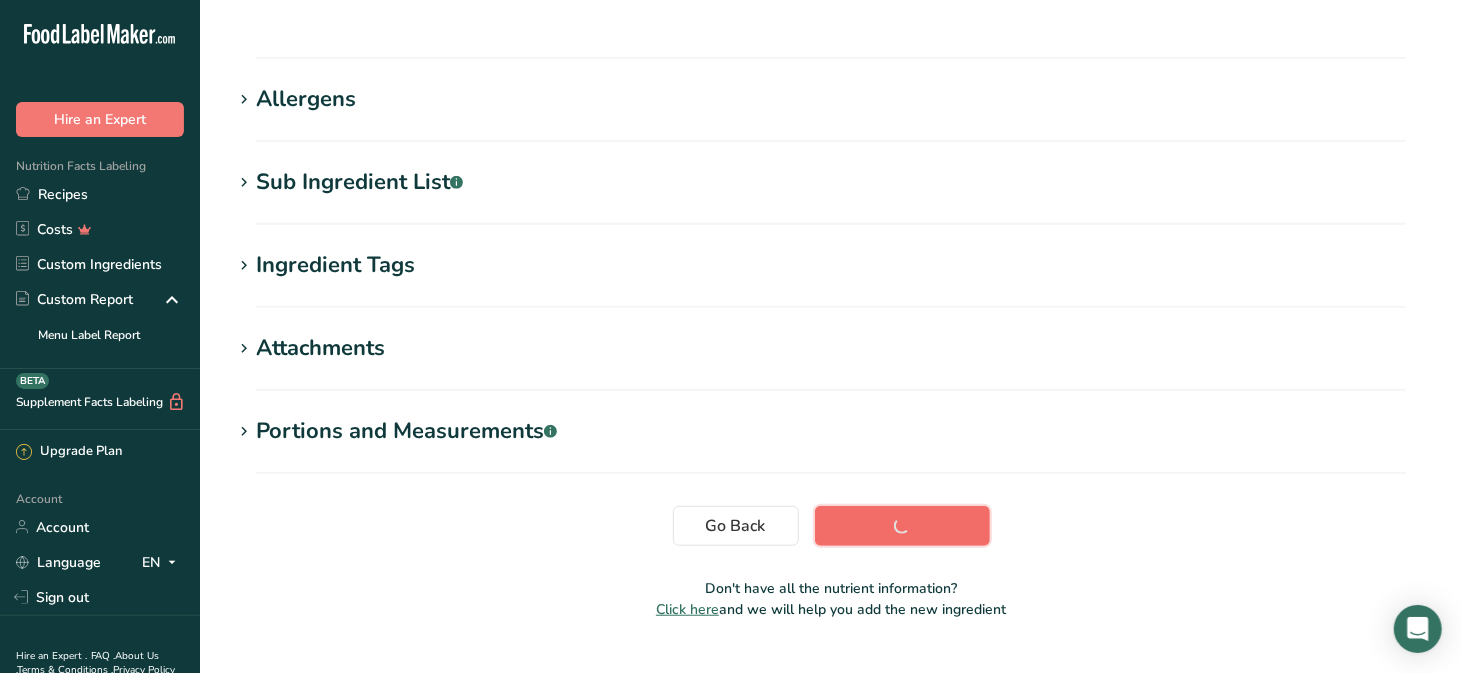 scroll, scrollTop: 301, scrollLeft: 0, axis: vertical 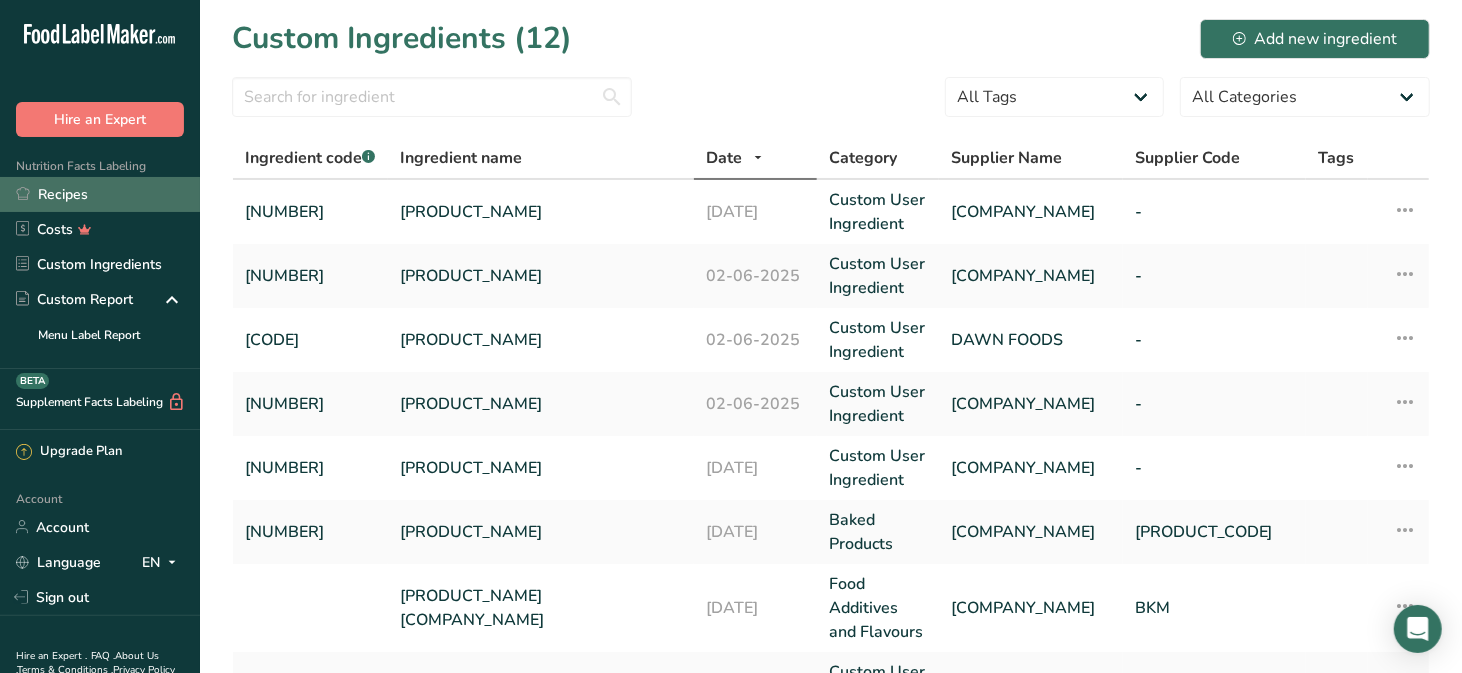 click on "Recipes" at bounding box center (100, 194) 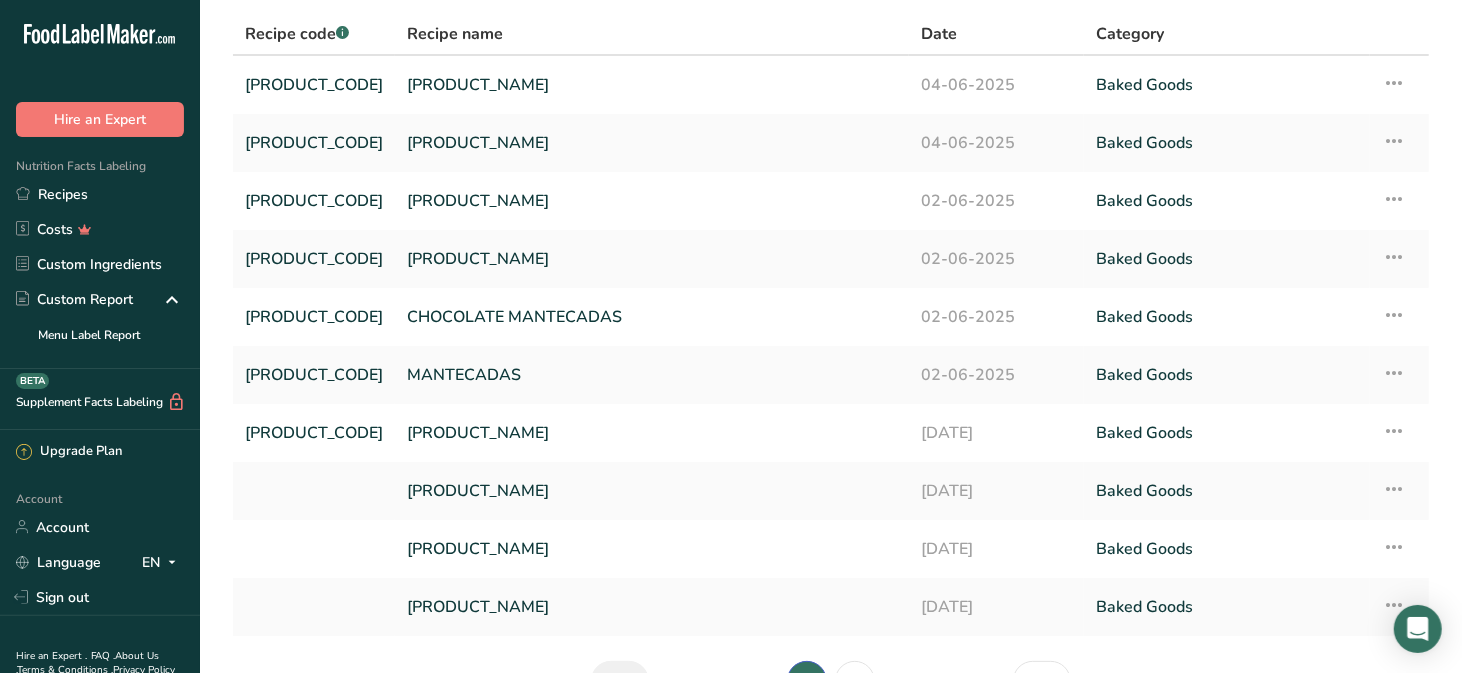 scroll, scrollTop: 83, scrollLeft: 0, axis: vertical 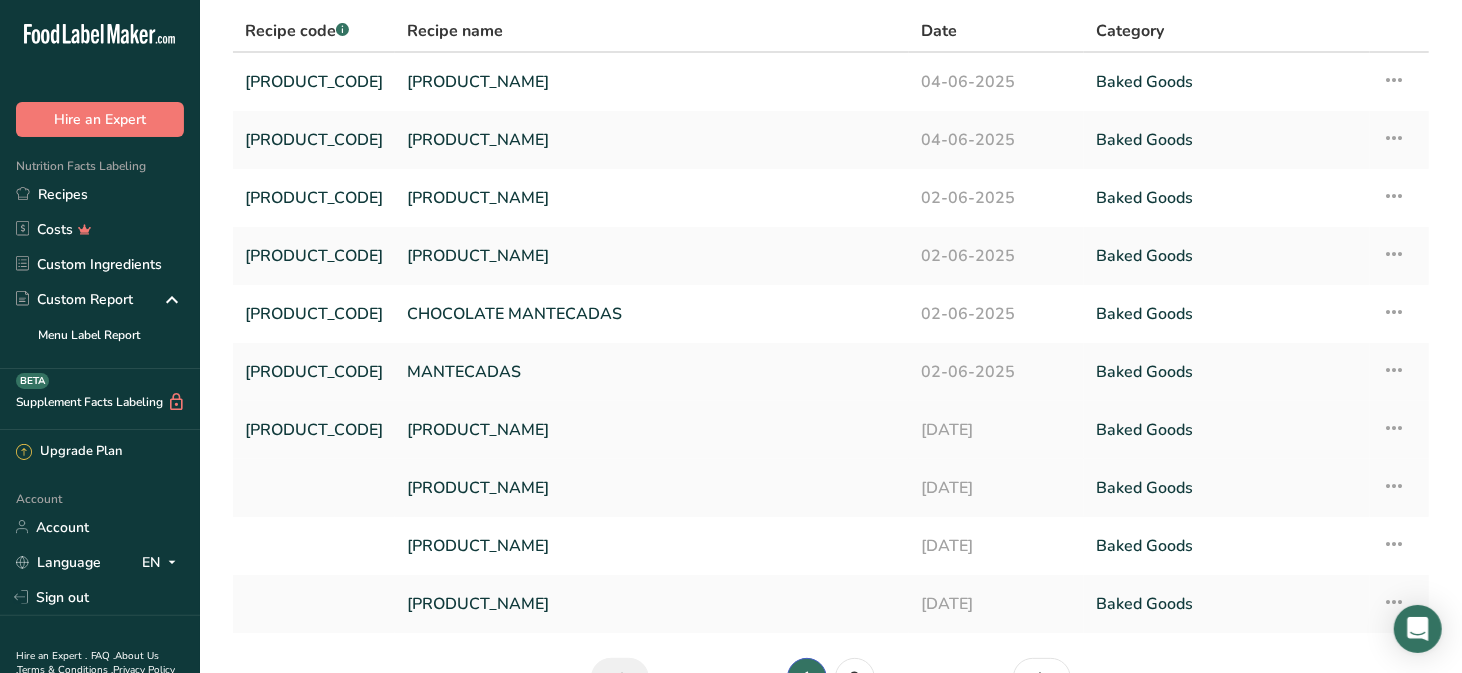 click on "[PRODUCT_CODE]" at bounding box center [314, 430] 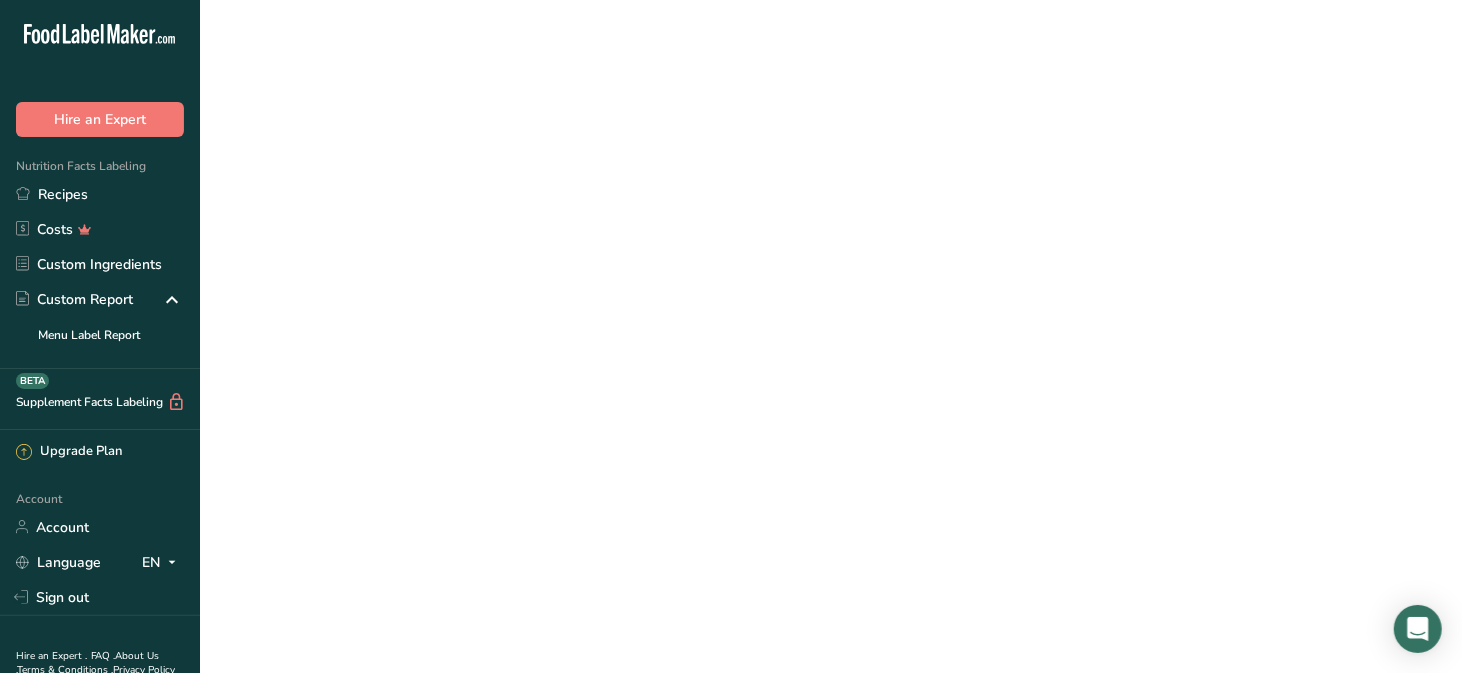 scroll, scrollTop: 0, scrollLeft: 0, axis: both 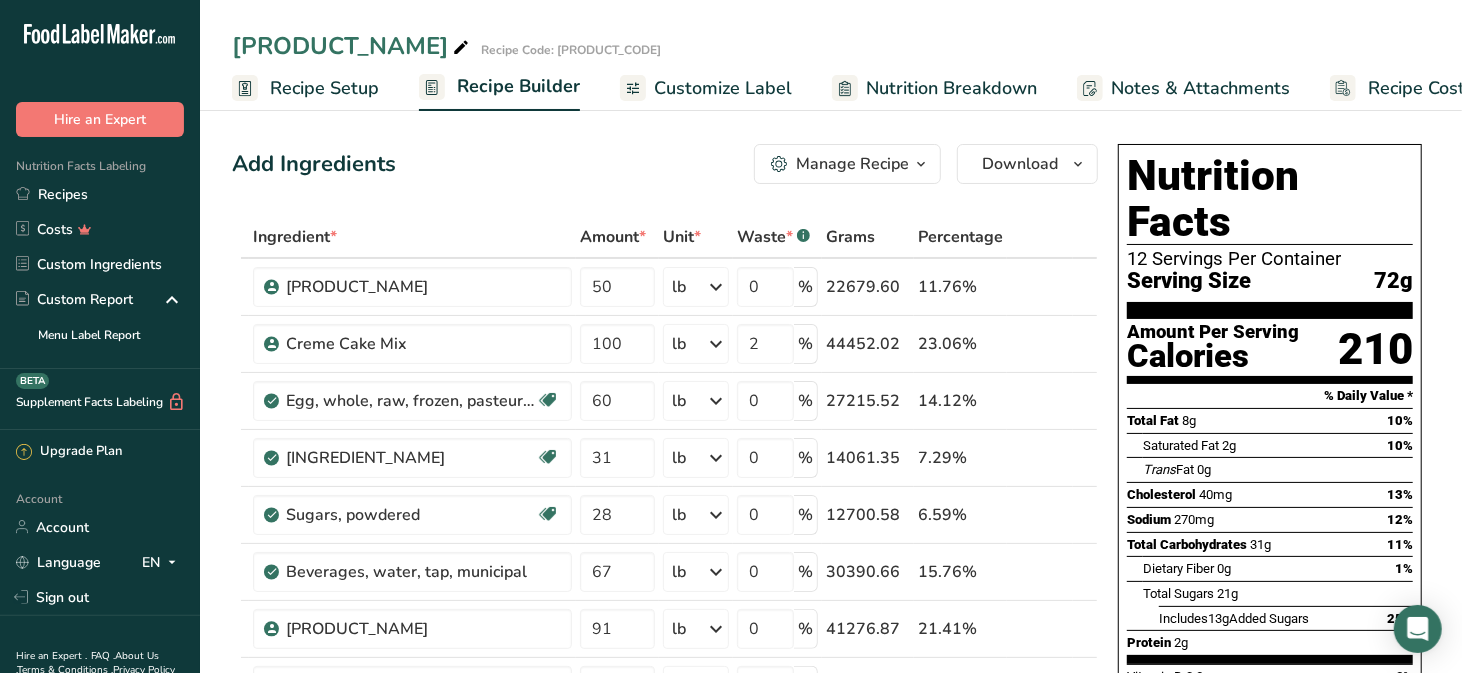 click at bounding box center (921, 164) 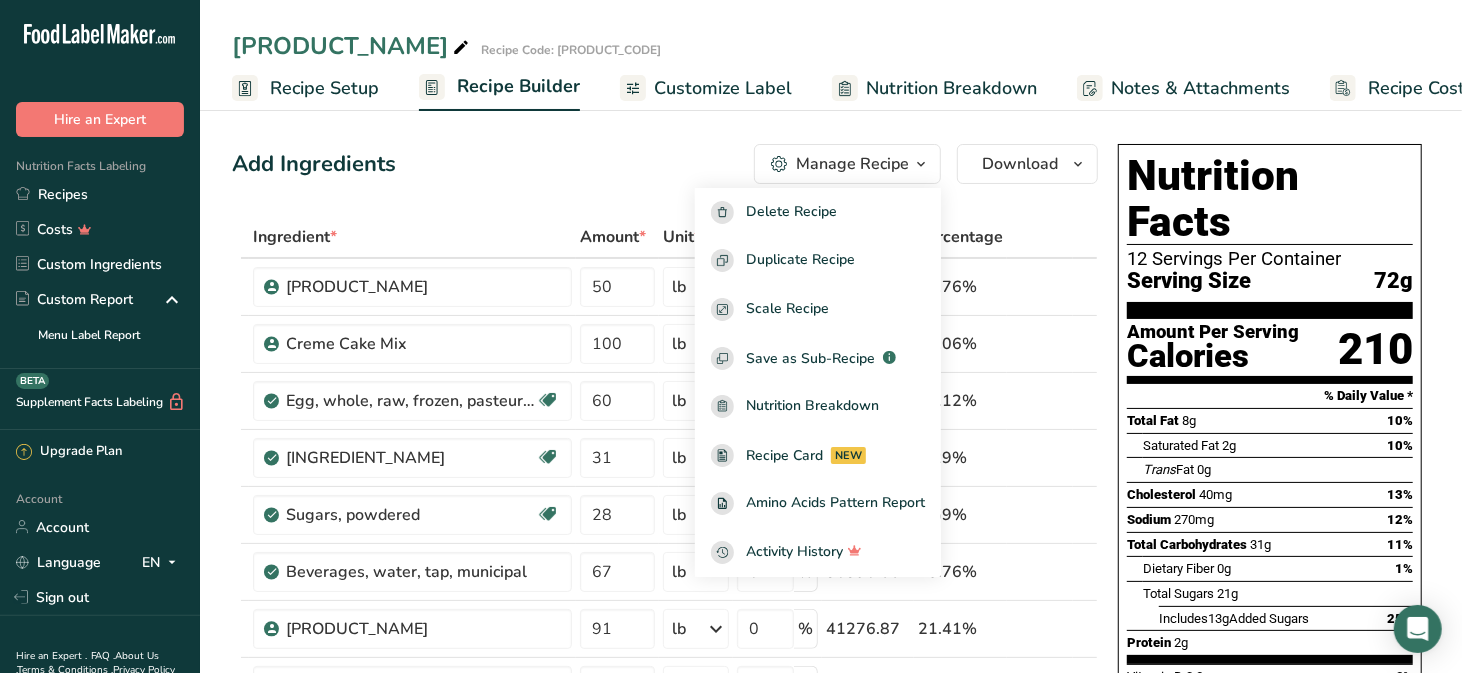 click on "Add Ingredients
Manage Recipe         Delete Recipe           Duplicate Recipe             Scale Recipe             Save as Sub-Recipe   .a-a{fill:#347362;}.b-a{fill:#fff;}                               Nutrition Breakdown                 Recipe Card
NEW
Amino Acids Pattern Report           Activity History
Download
Choose your preferred label style
Standard FDA label
Standard FDA label
The most common format for nutrition facts labels in compliance with the FDA's typeface, style and requirements
Tabular FDA label
A label format compliant with the FDA regulations presented in a tabular (horizontal) display.
Linear FDA label
A simple linear display for small sized packages.
Simplified FDA label" at bounding box center [671, 833] 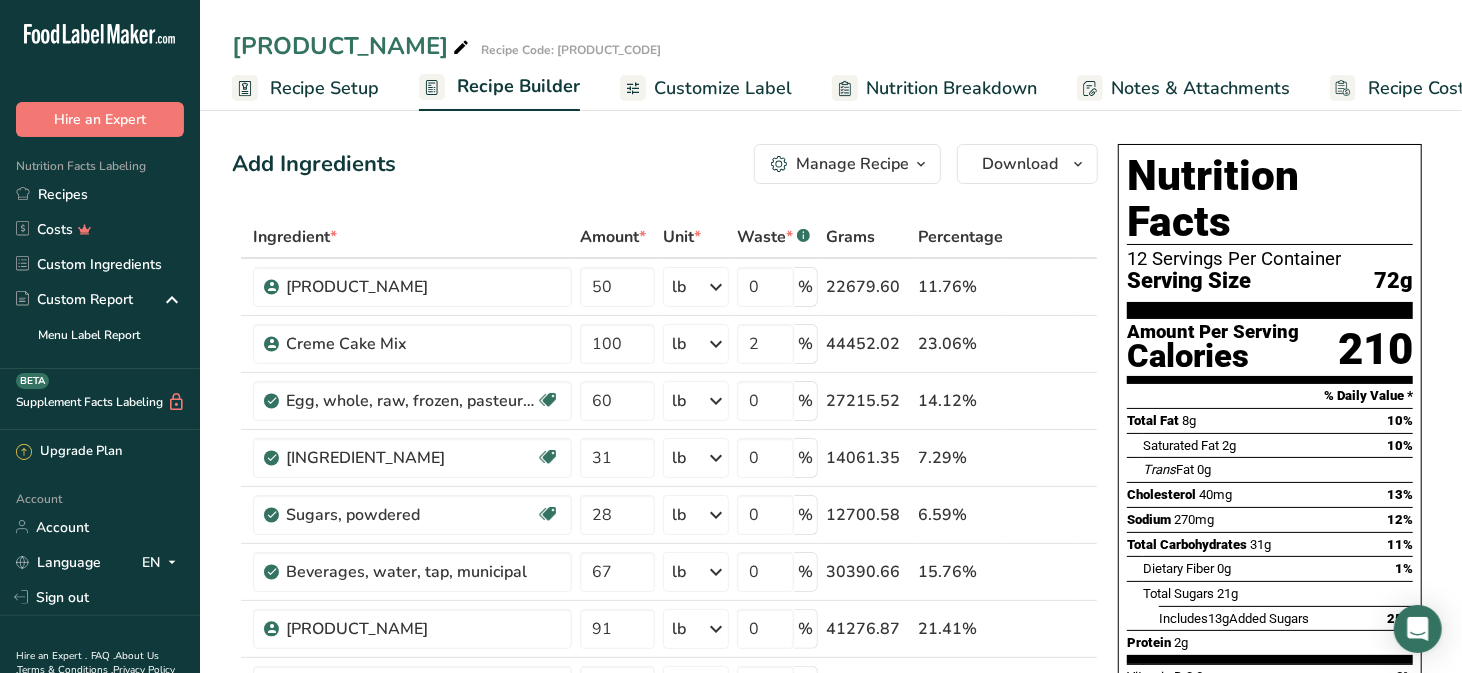 click on "[PRODUCT_NAME]" at bounding box center (352, 46) 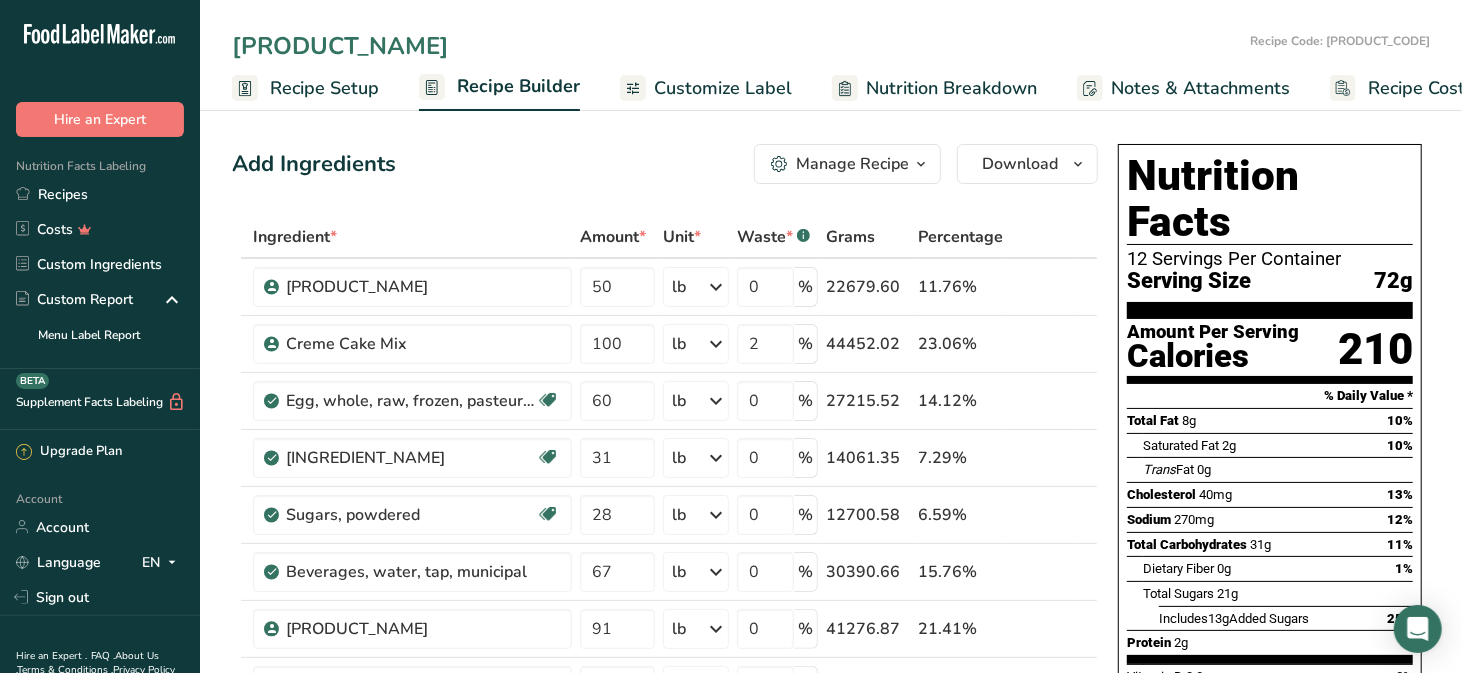 click on "[PRODUCT_NAME]" at bounding box center [737, 46] 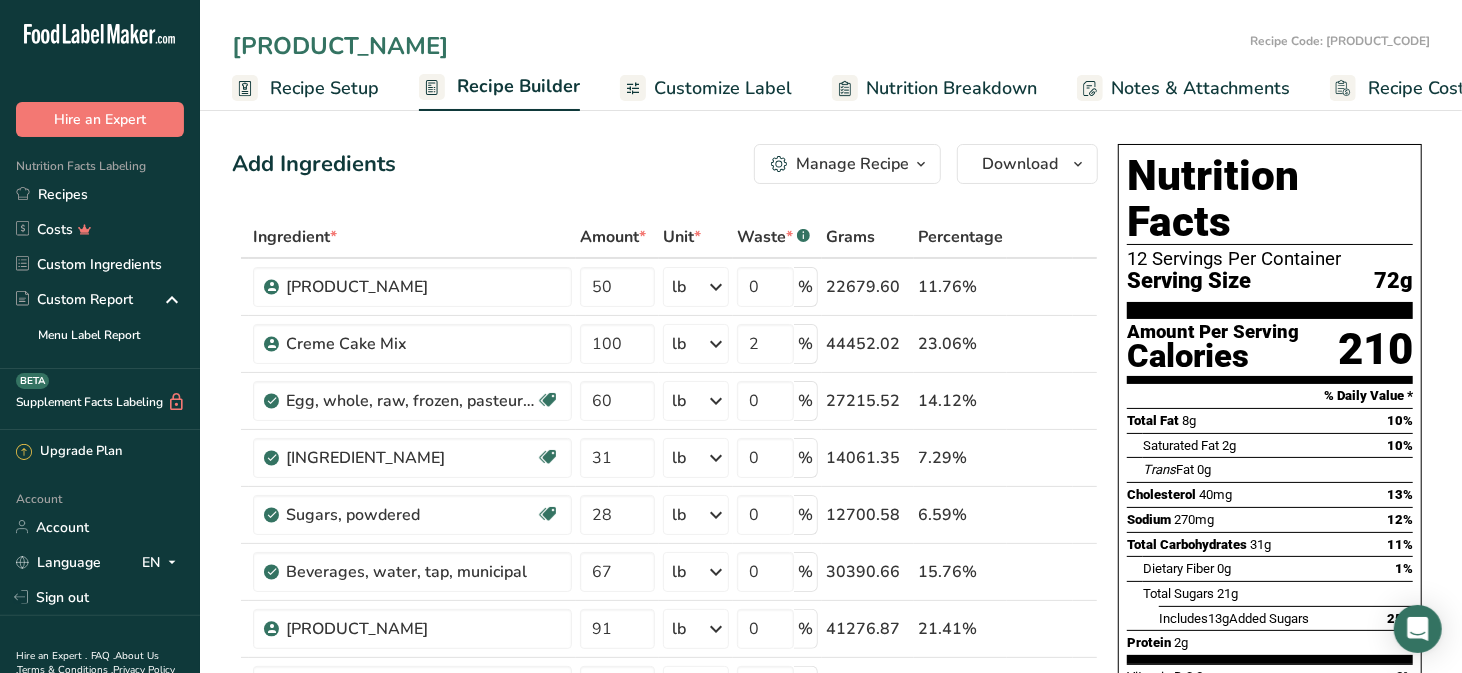type on "[PRODUCT_NAME]" 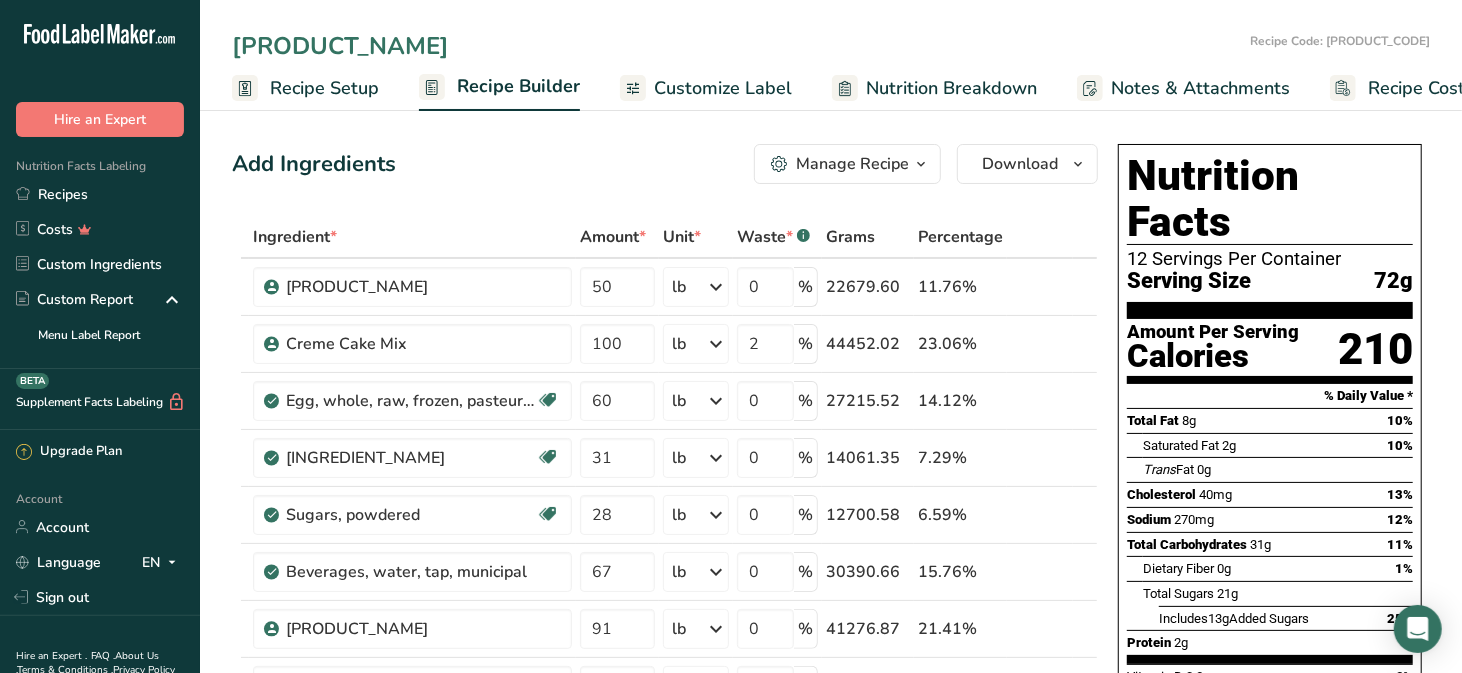 click on "[PRODUCT_NAME]" at bounding box center [737, 46] 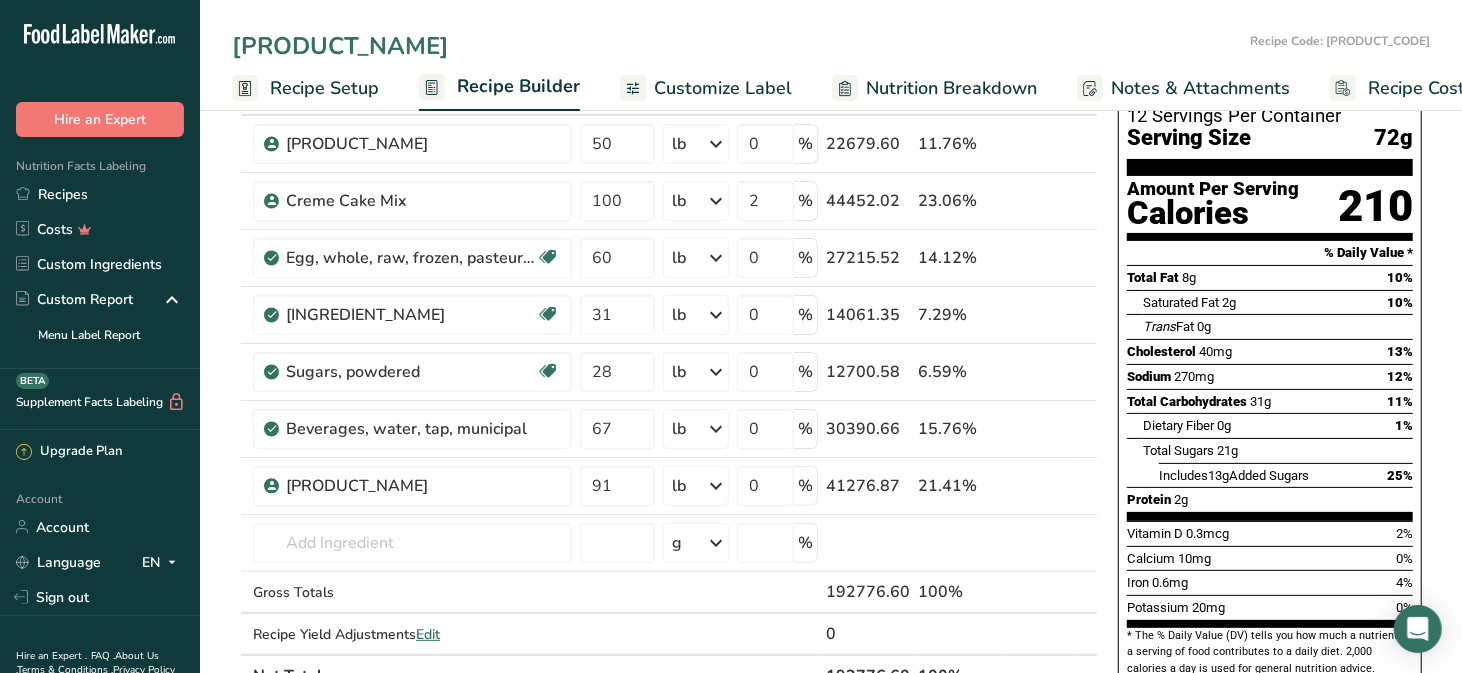 scroll, scrollTop: 149, scrollLeft: 0, axis: vertical 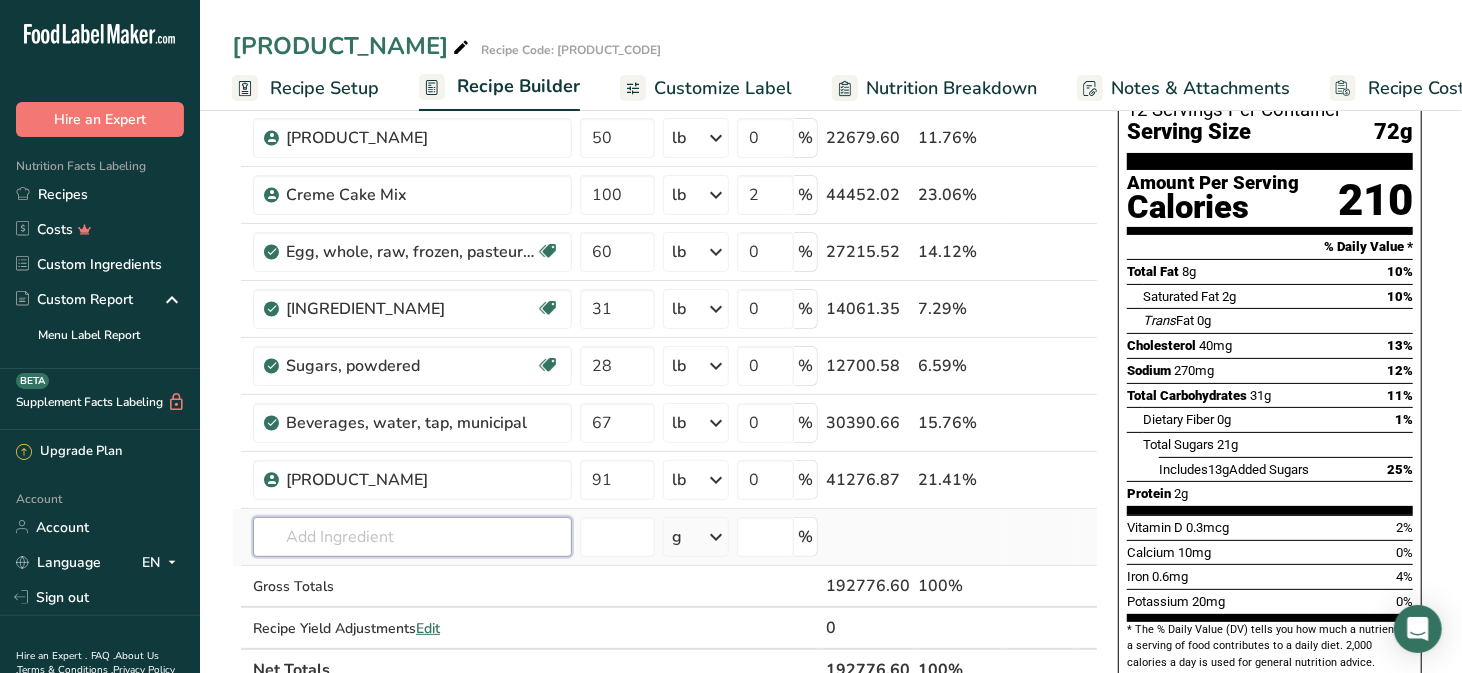 click at bounding box center [412, 537] 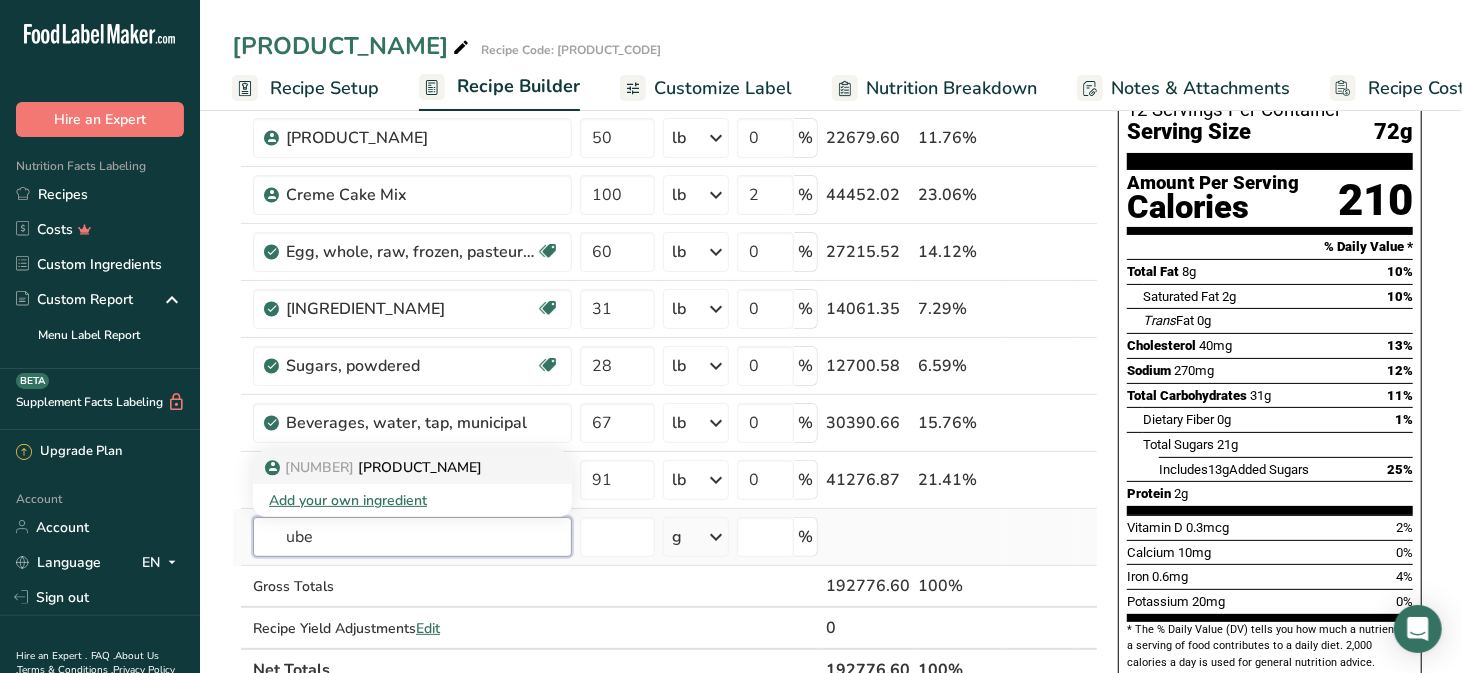 type on "ube" 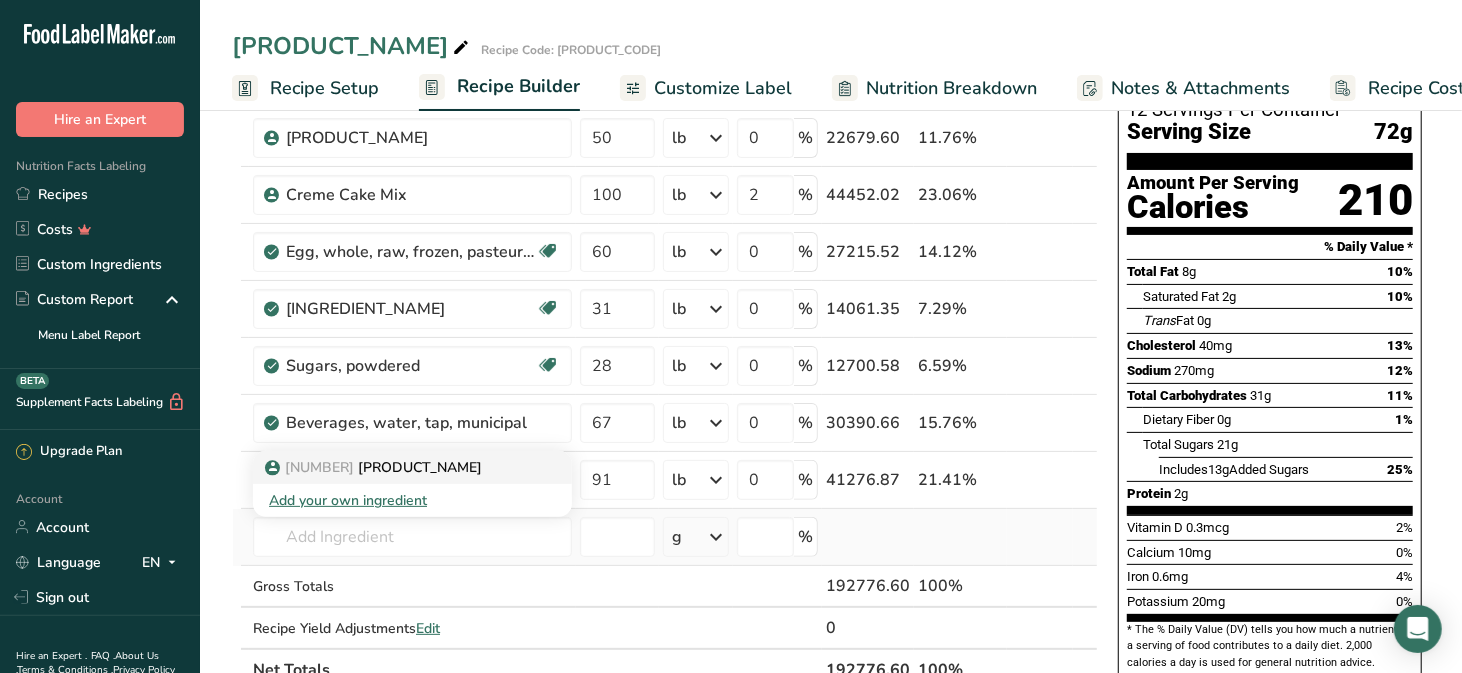 click on "[NUMBER]
[PRODUCT_NAME]" at bounding box center [375, 467] 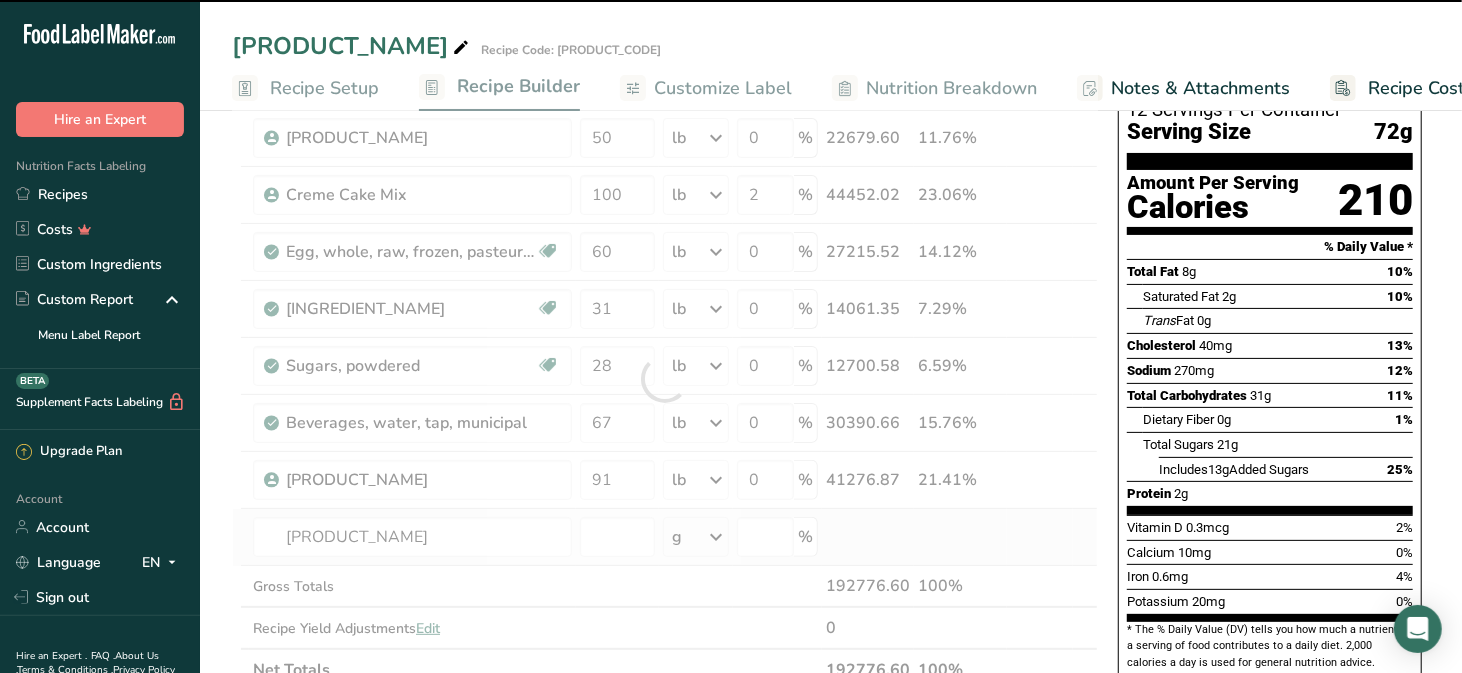 type on "0" 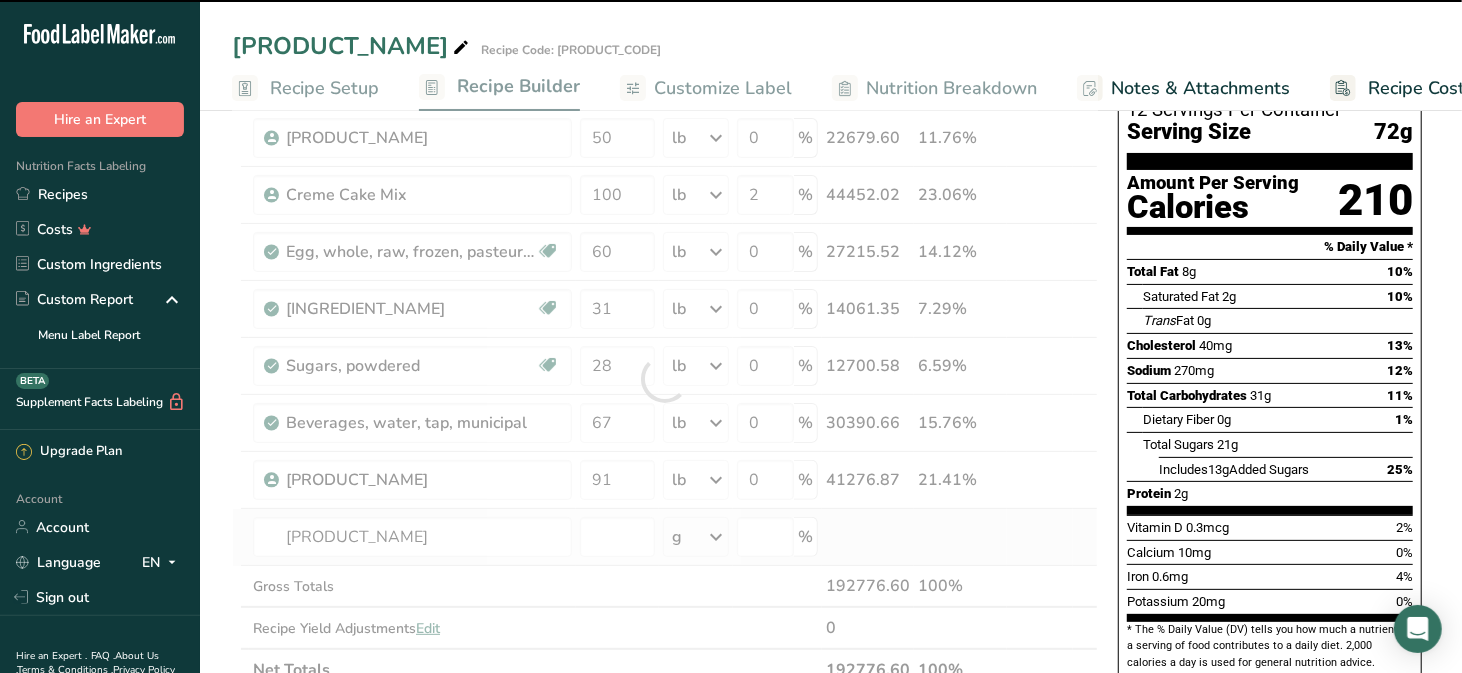type on "0" 